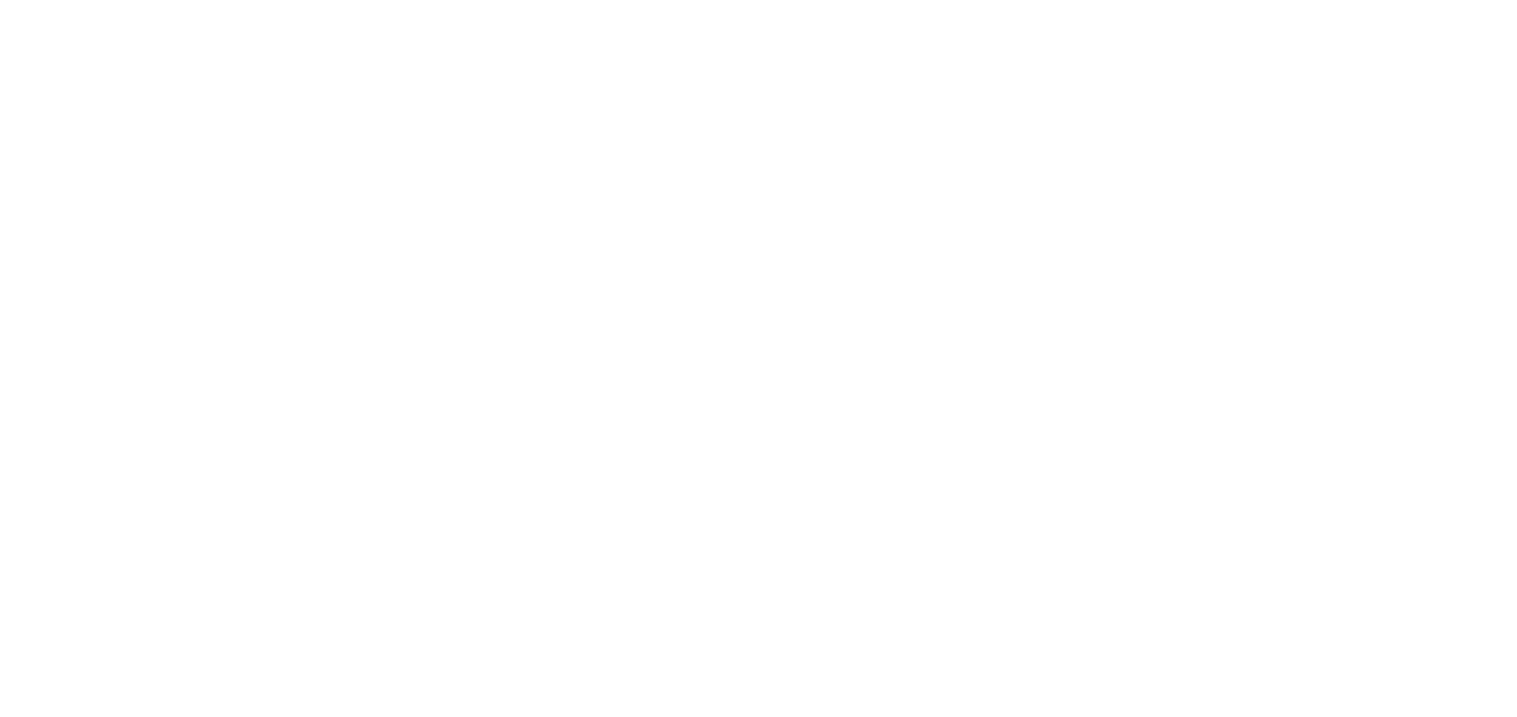 scroll, scrollTop: 0, scrollLeft: 0, axis: both 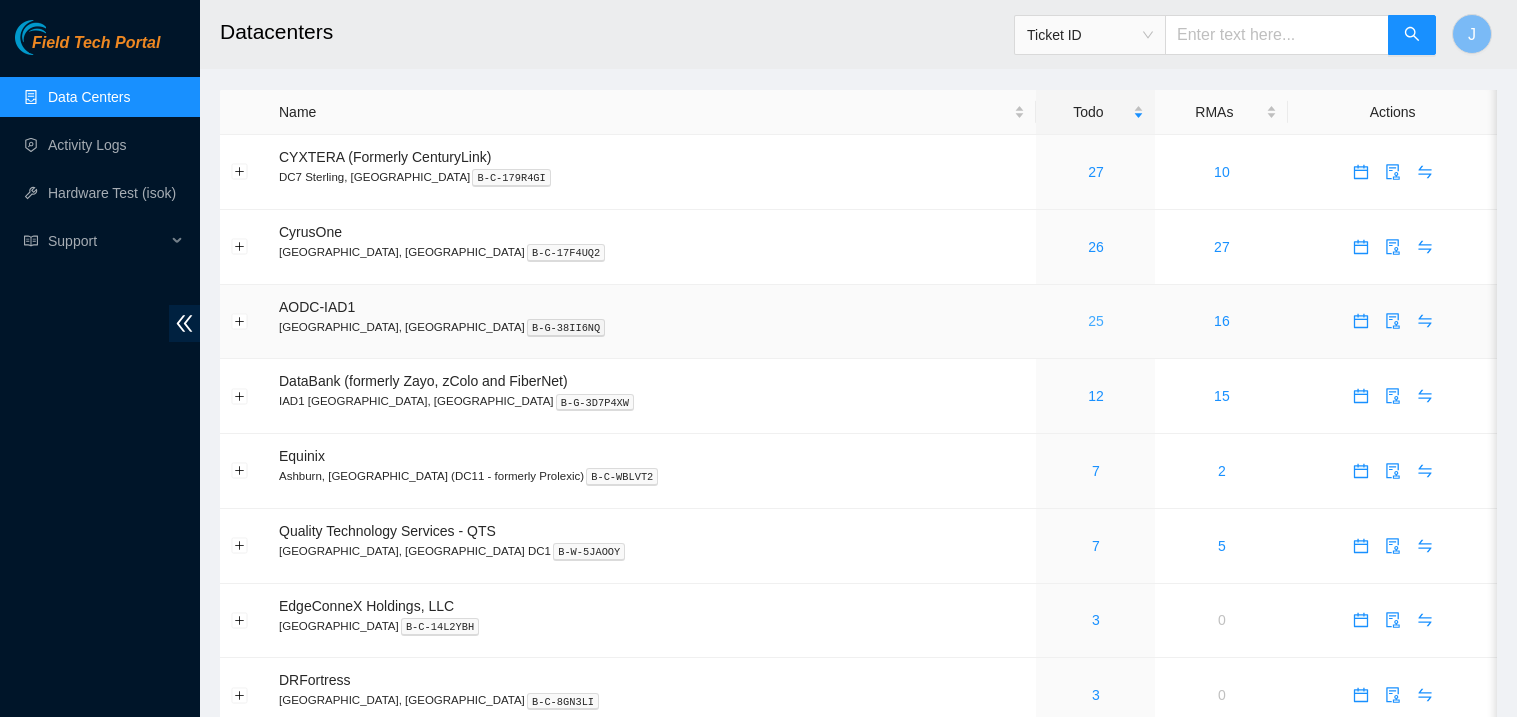 click on "25" at bounding box center (1096, 321) 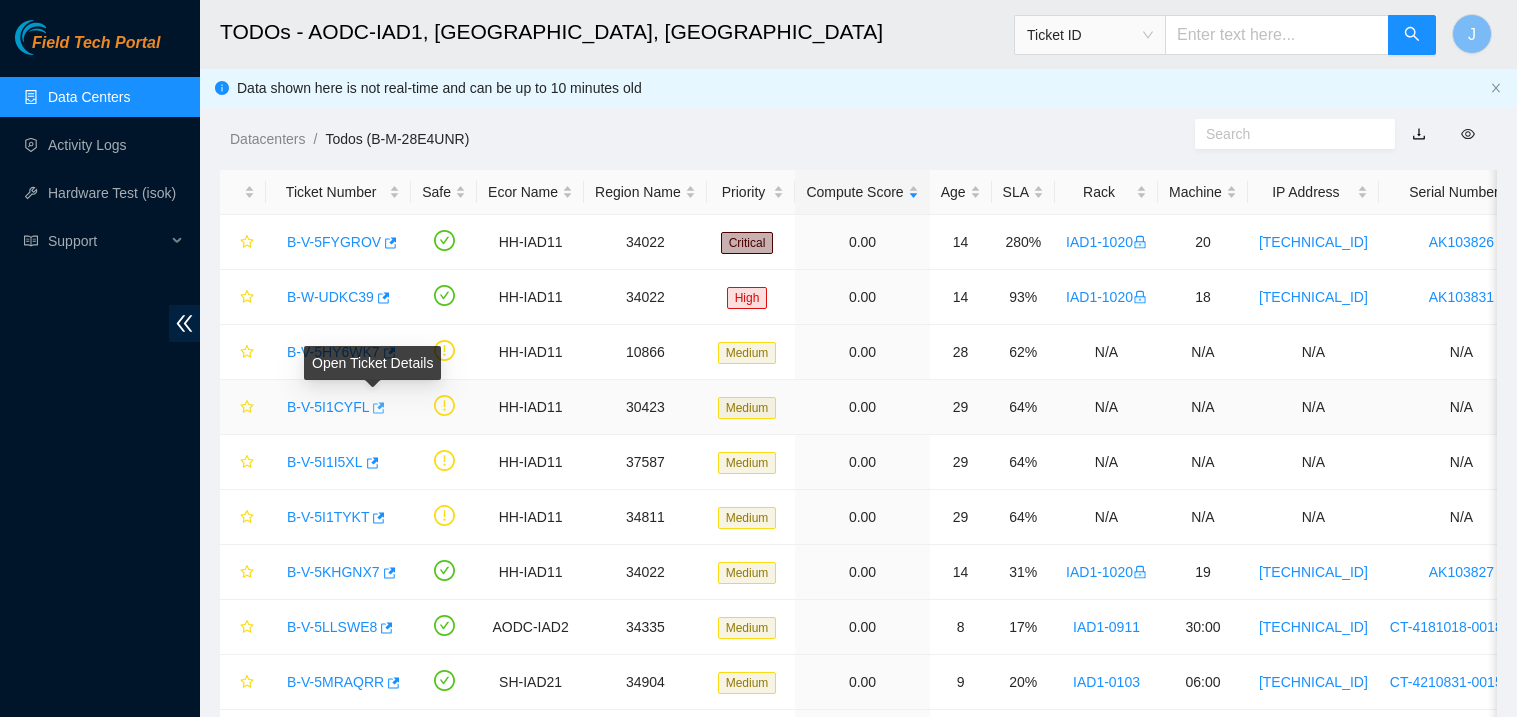 click 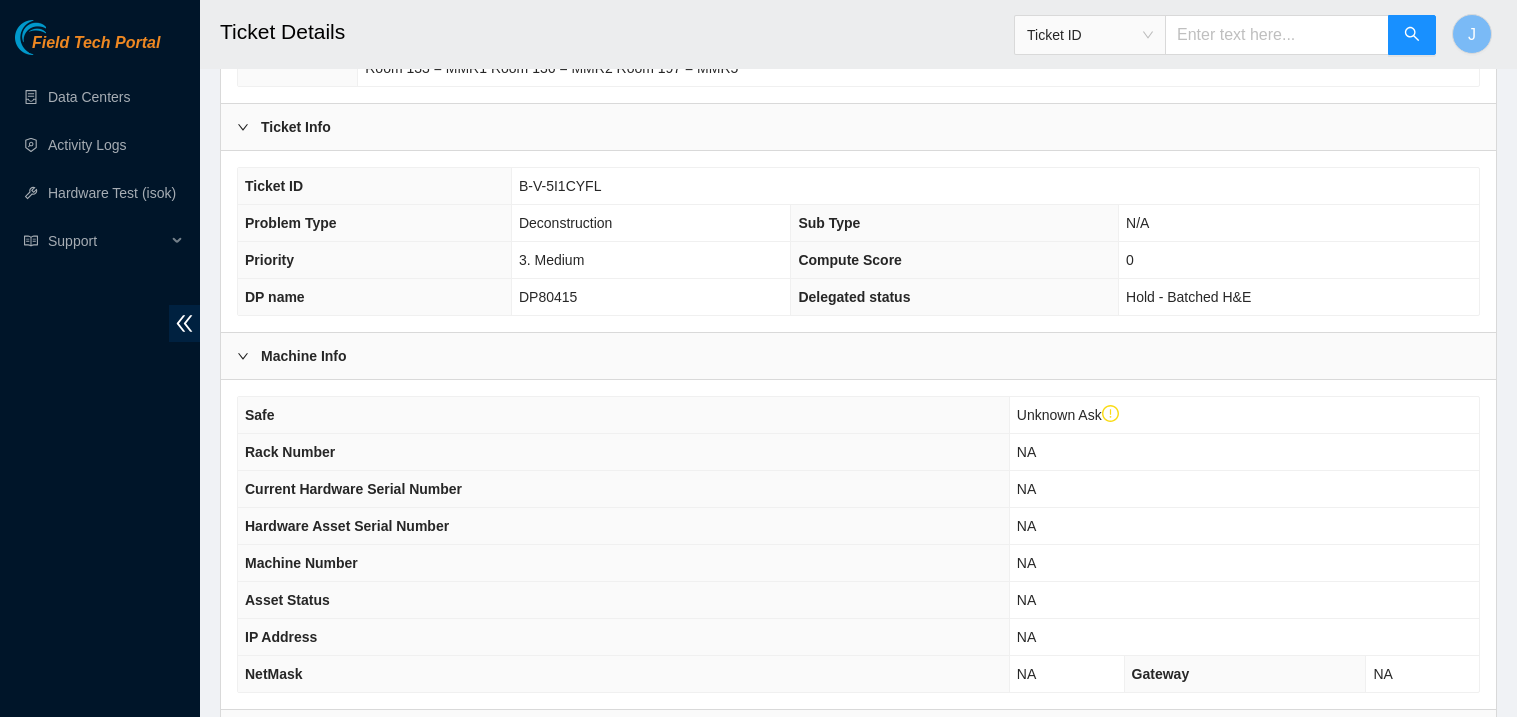 scroll, scrollTop: 681, scrollLeft: 0, axis: vertical 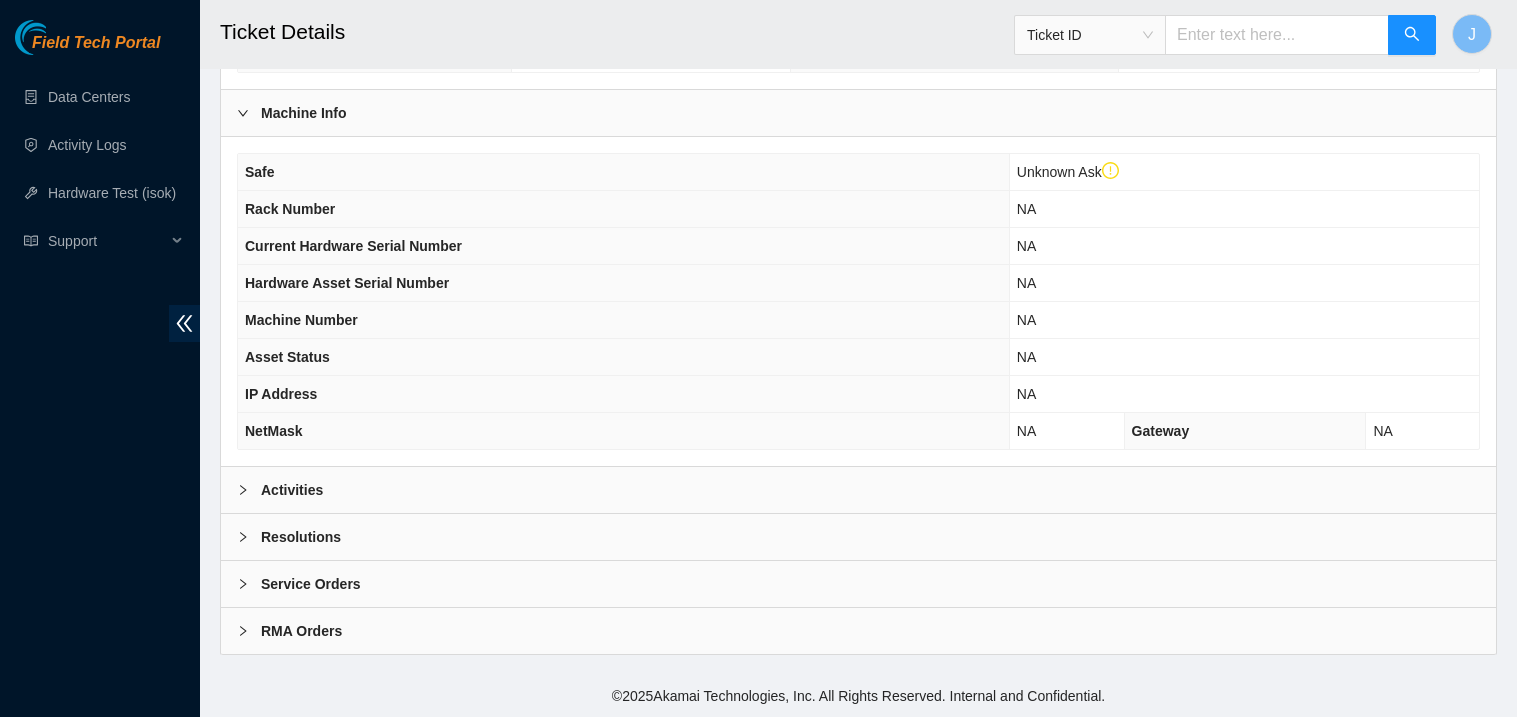 click on "Activities" at bounding box center [858, 490] 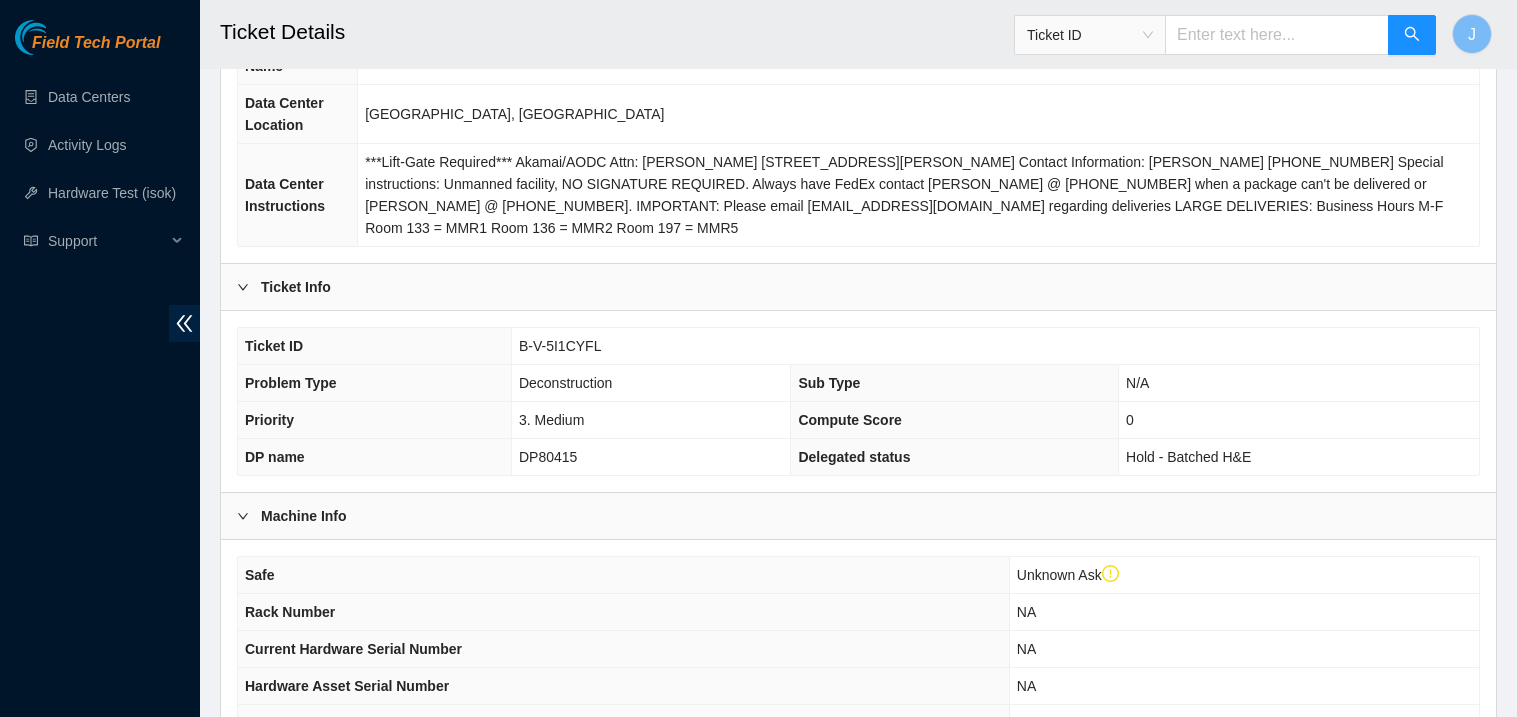 scroll, scrollTop: 276, scrollLeft: 0, axis: vertical 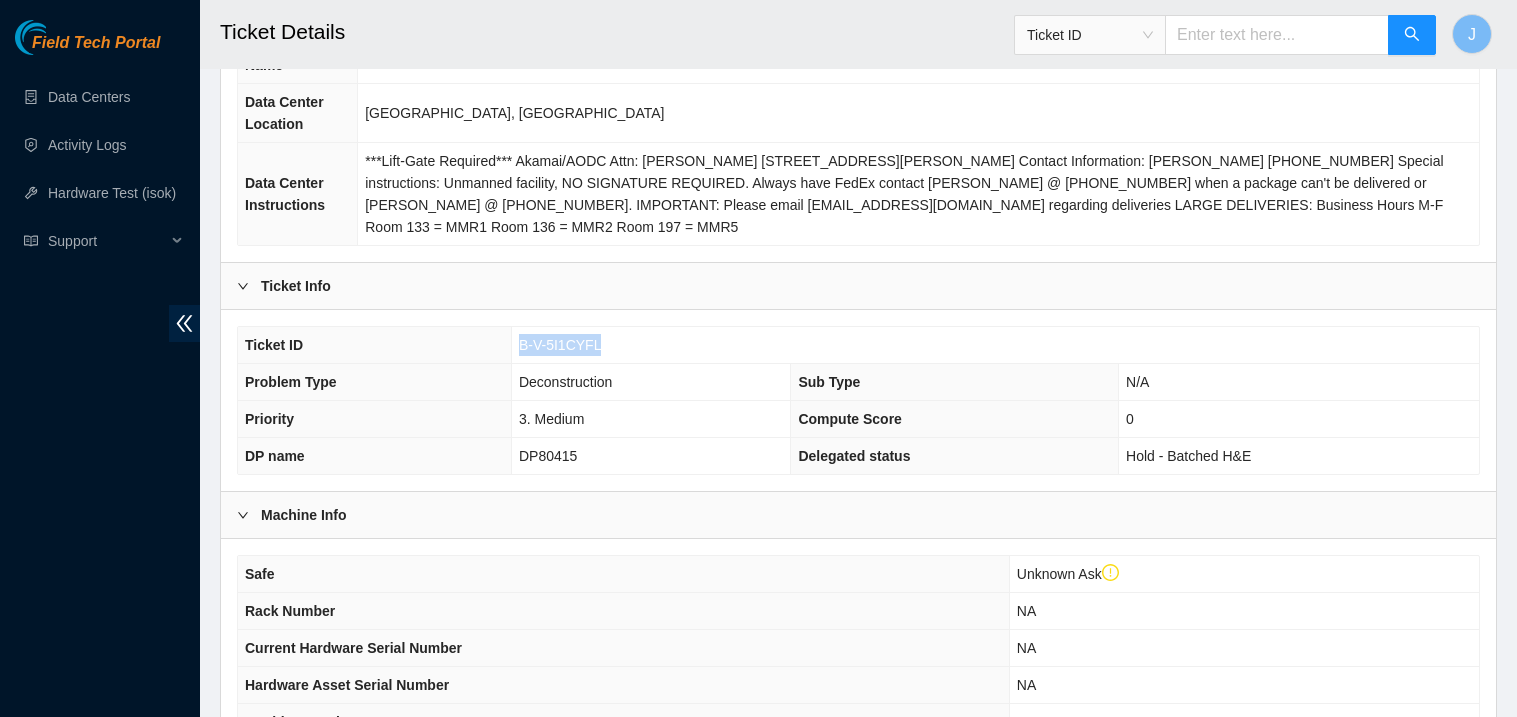 drag, startPoint x: 600, startPoint y: 338, endPoint x: 504, endPoint y: 341, distance: 96.04687 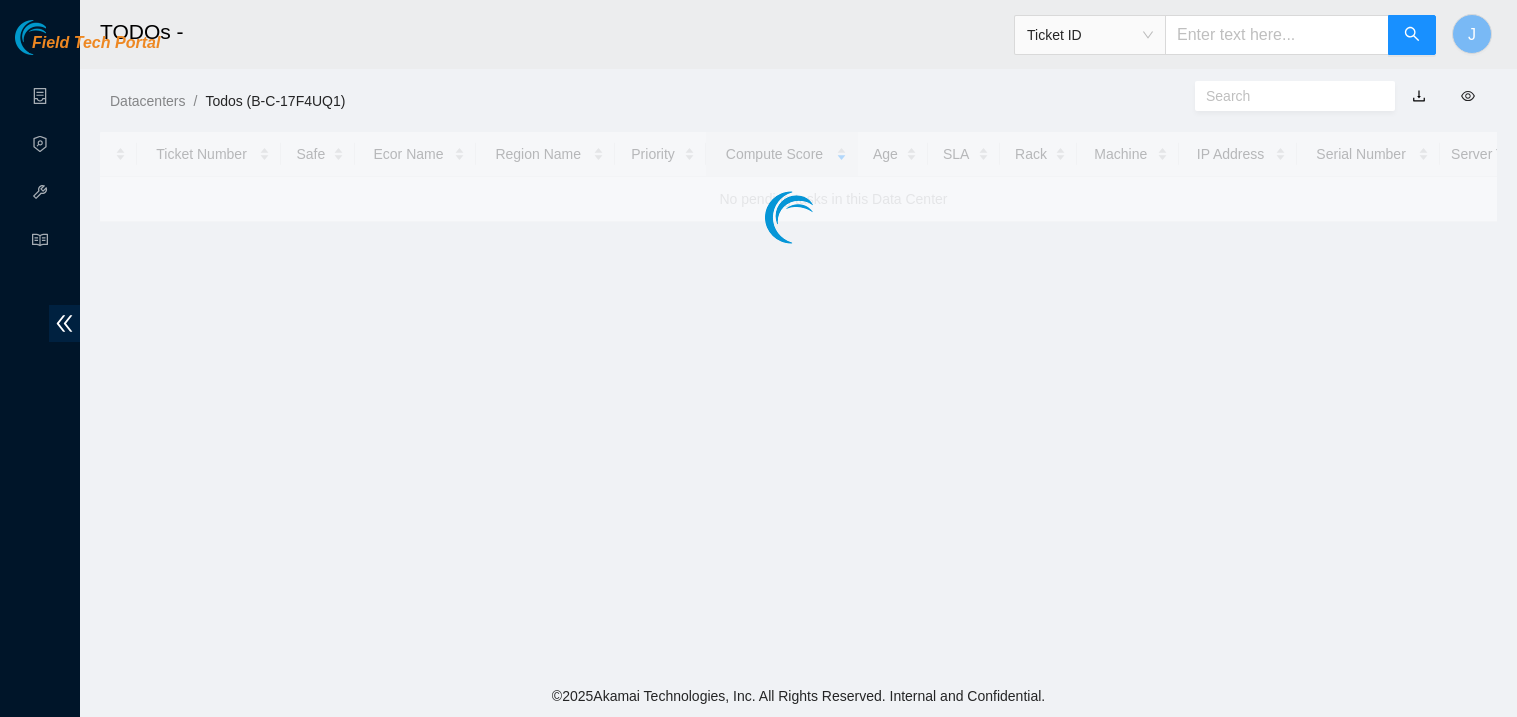 scroll, scrollTop: 0, scrollLeft: 0, axis: both 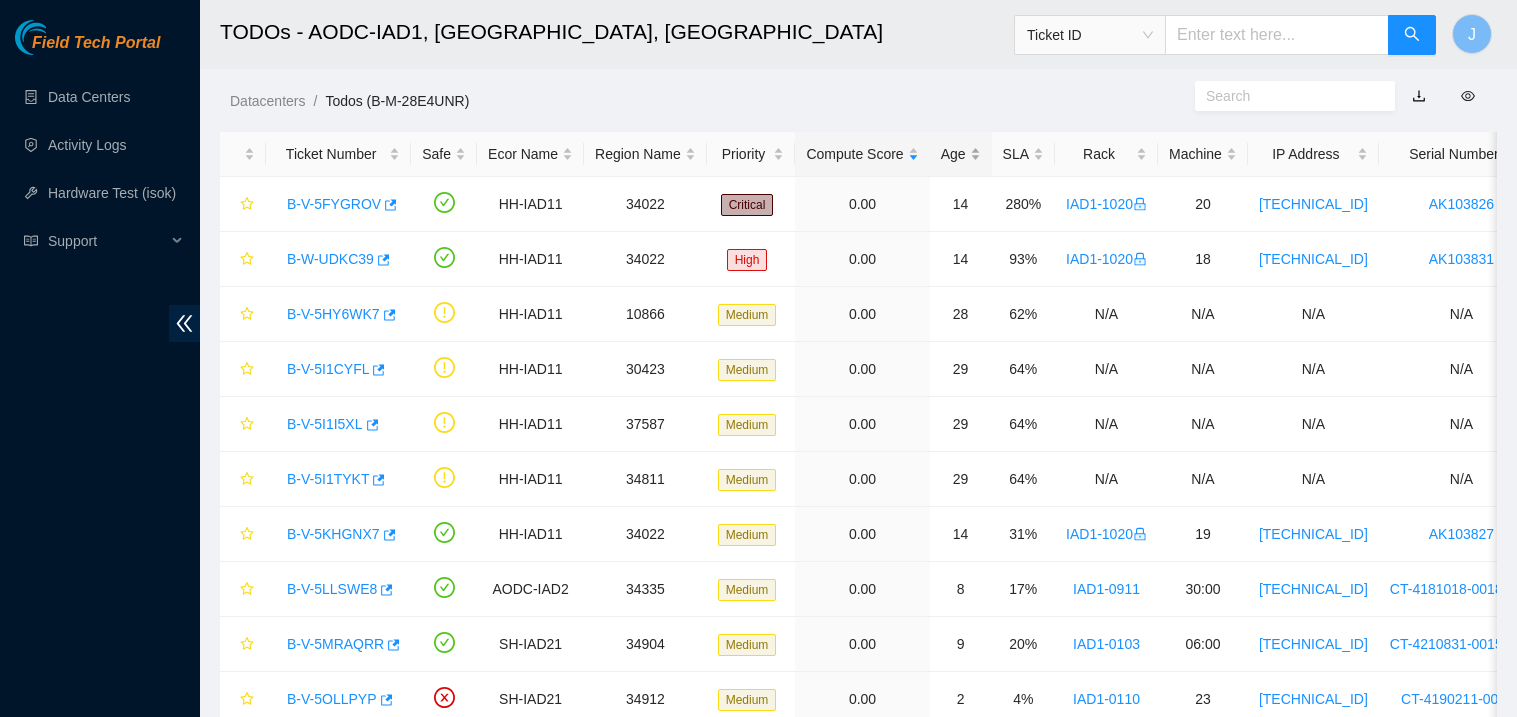 click on "Age" at bounding box center [961, 154] 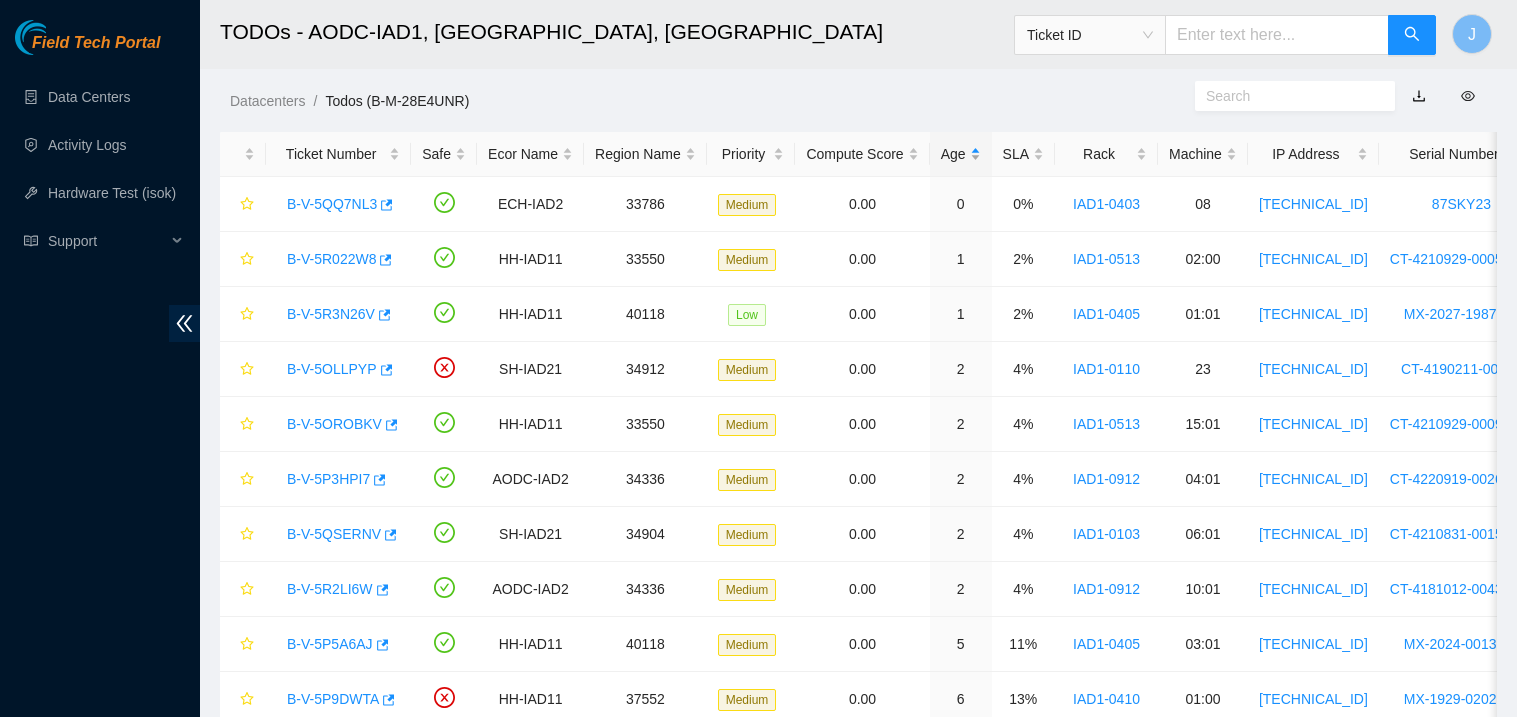 click on "Age" at bounding box center (961, 154) 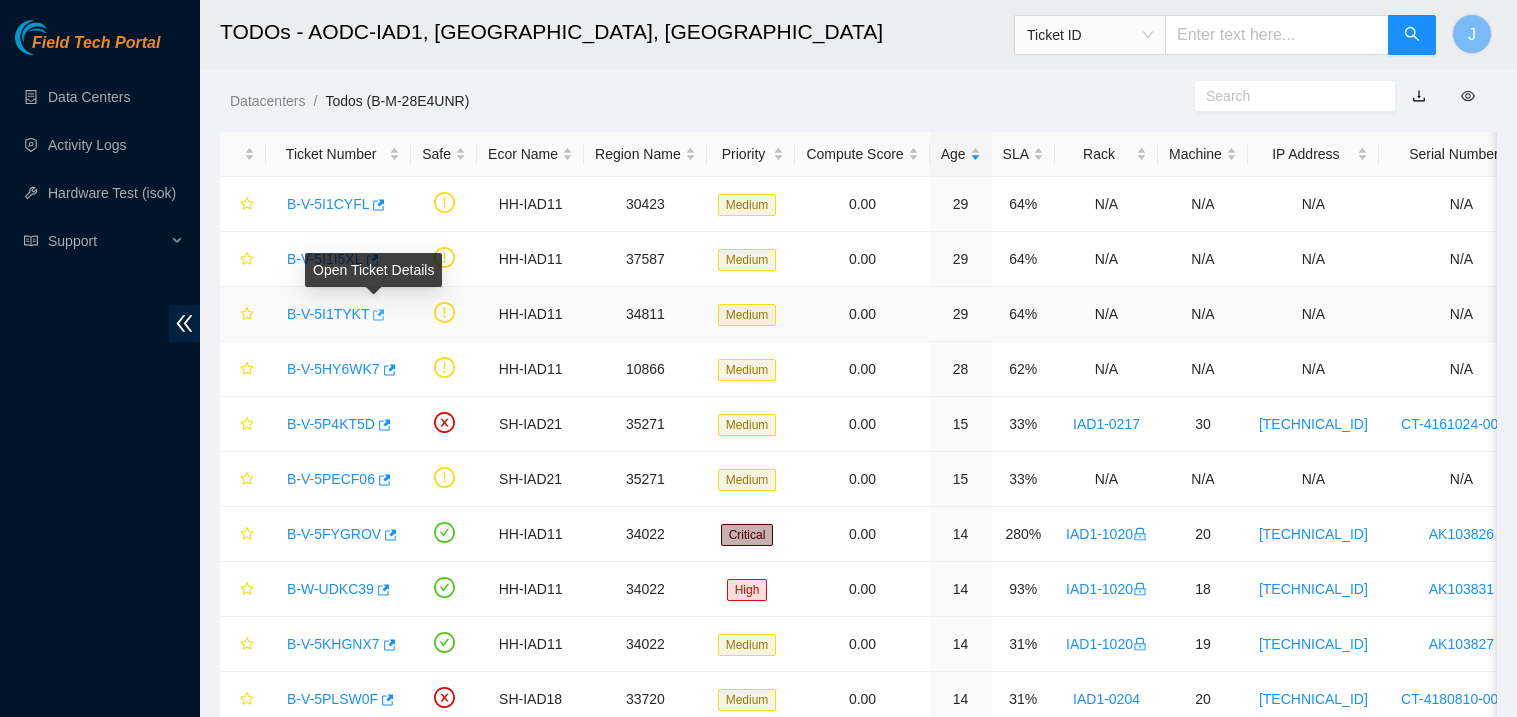 click 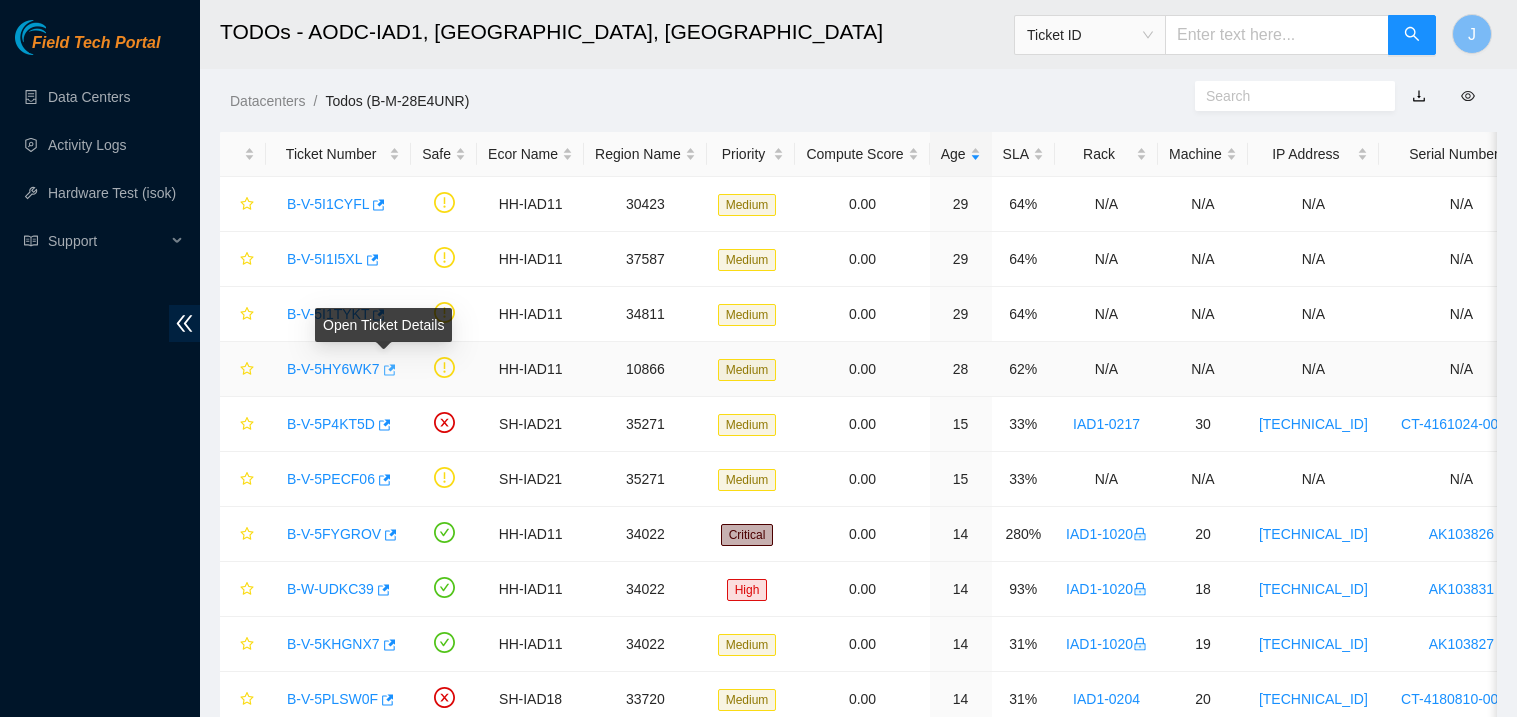 click 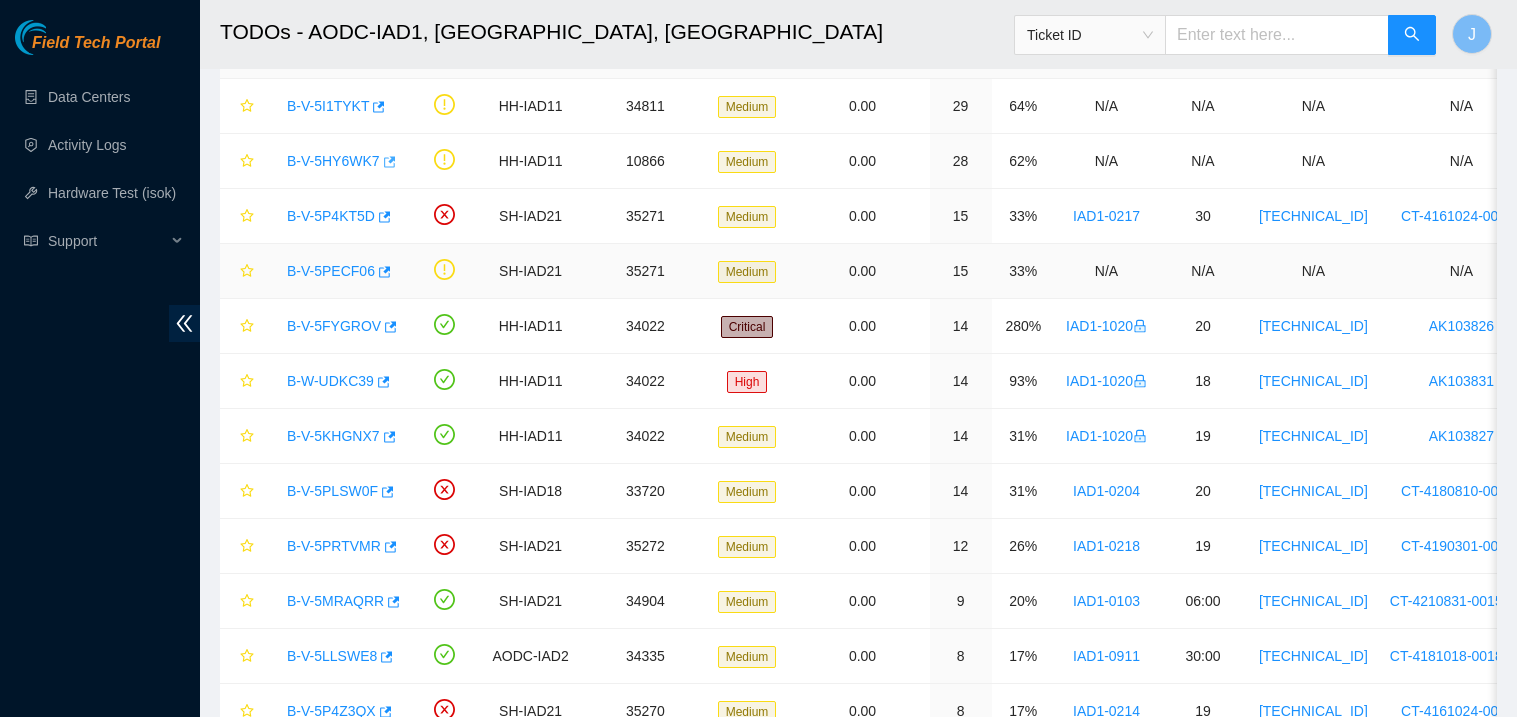 scroll, scrollTop: 206, scrollLeft: 0, axis: vertical 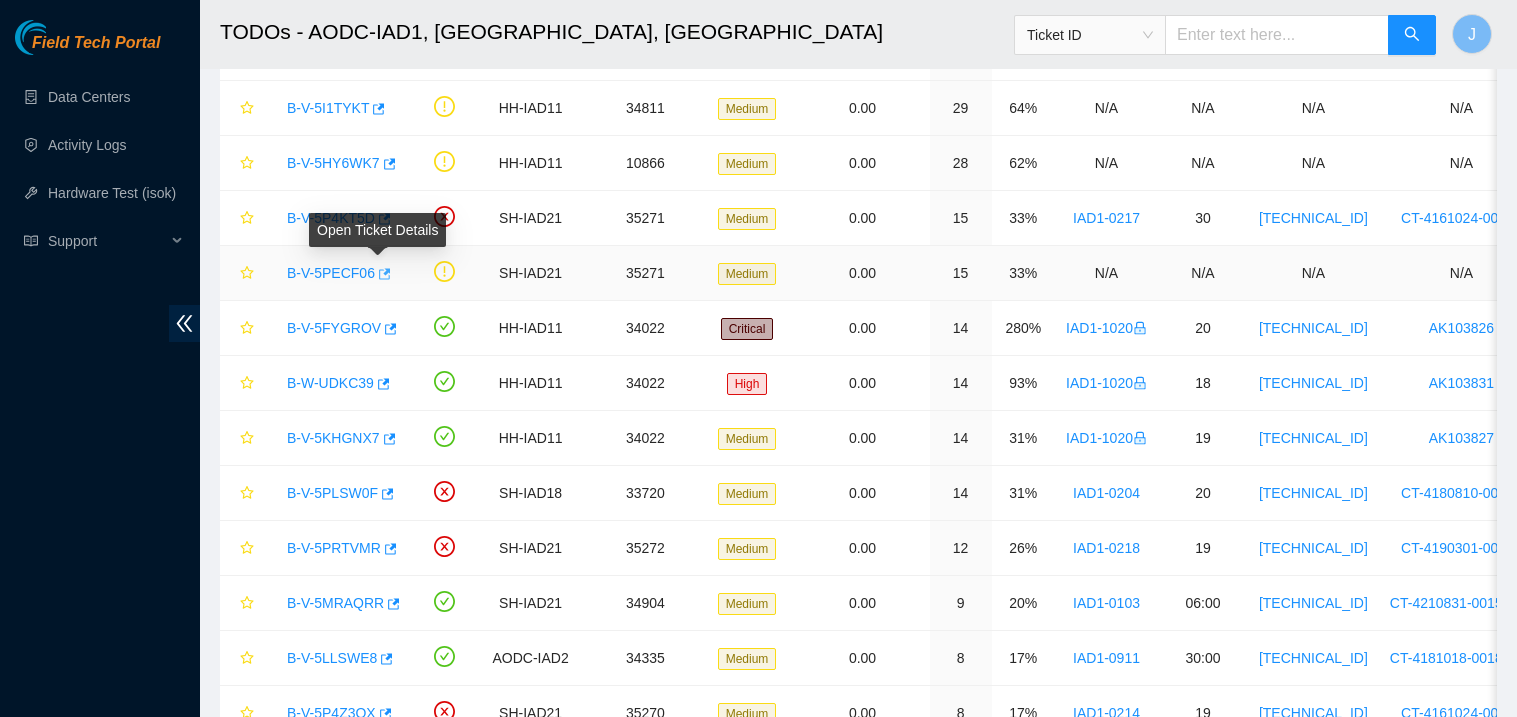 click 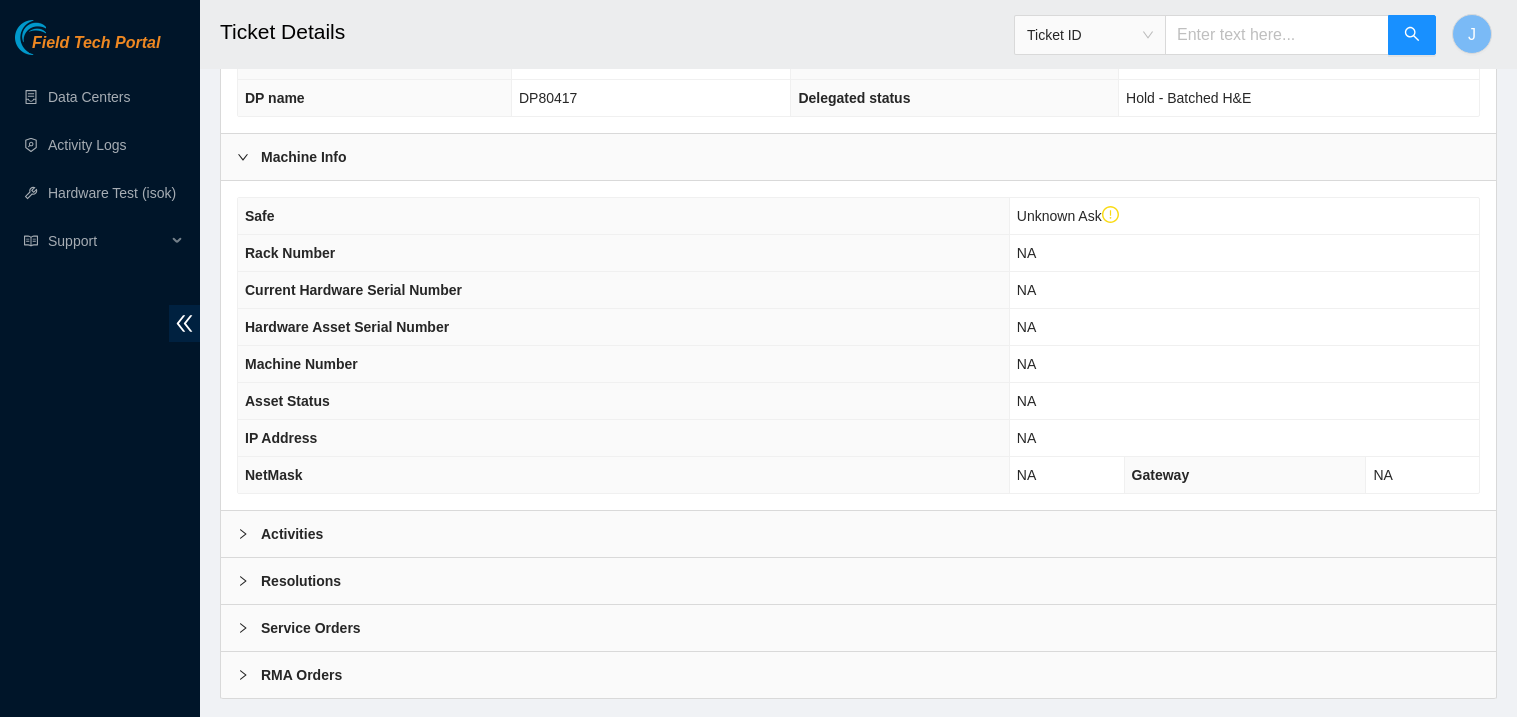 scroll, scrollTop: 681, scrollLeft: 0, axis: vertical 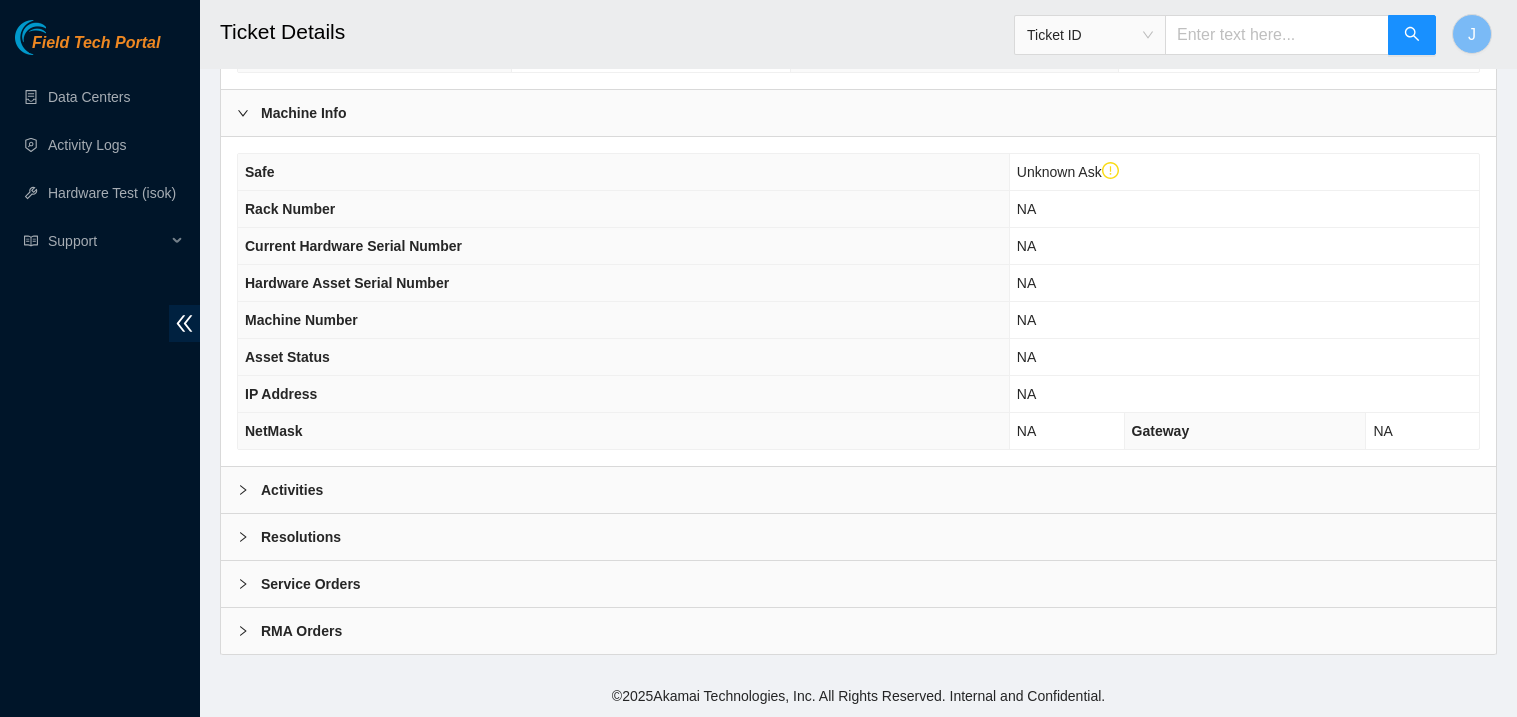 click on "Activities" at bounding box center [858, 490] 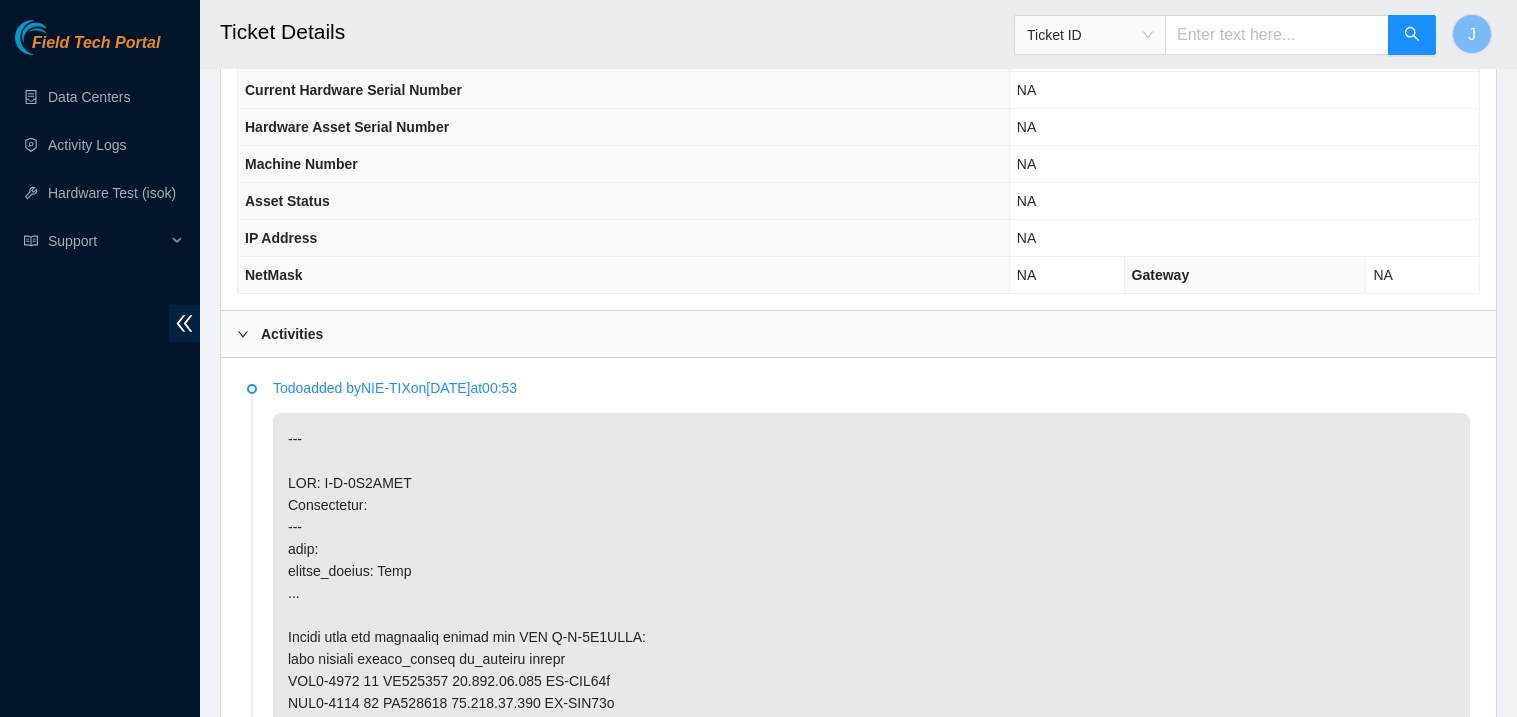 scroll, scrollTop: 816, scrollLeft: 0, axis: vertical 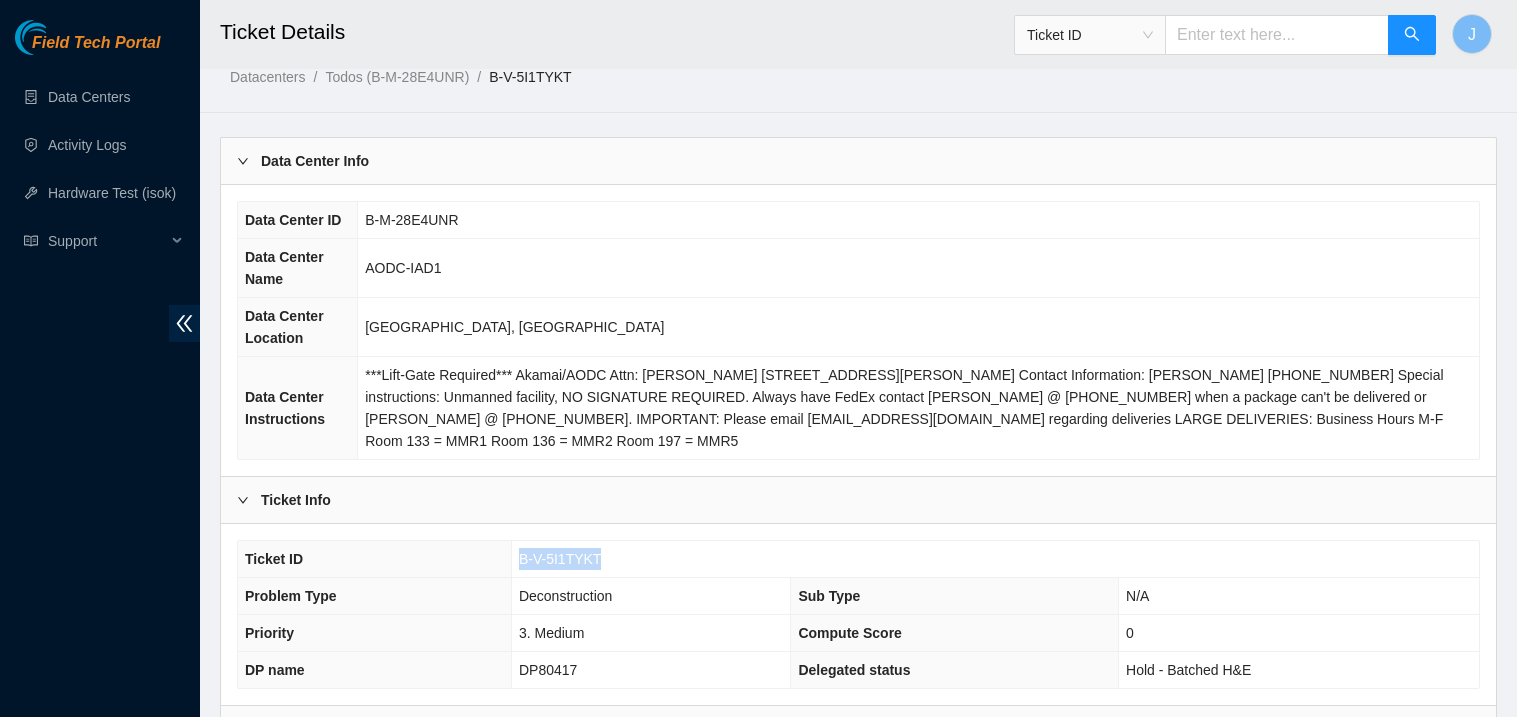 drag, startPoint x: 613, startPoint y: 557, endPoint x: 485, endPoint y: 567, distance: 128.39003 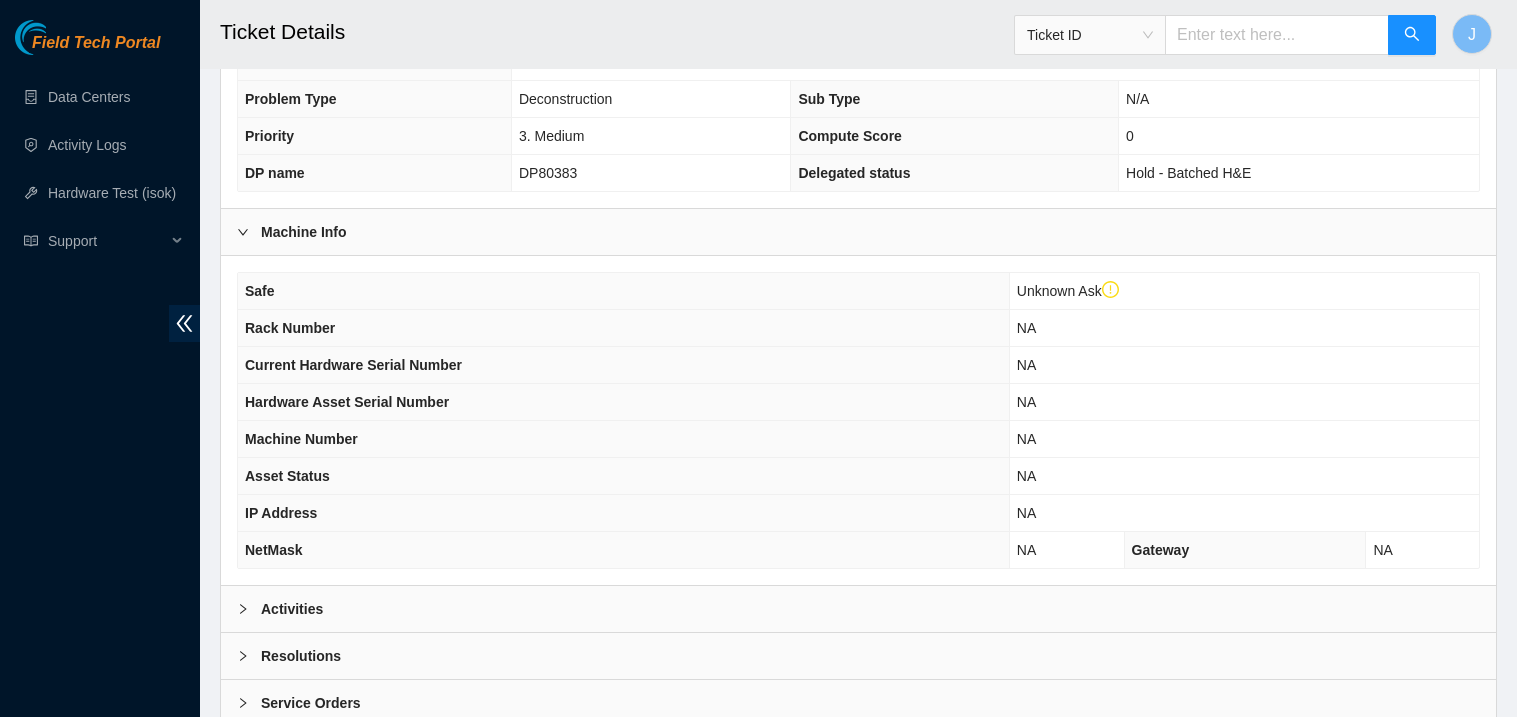 scroll, scrollTop: 681, scrollLeft: 0, axis: vertical 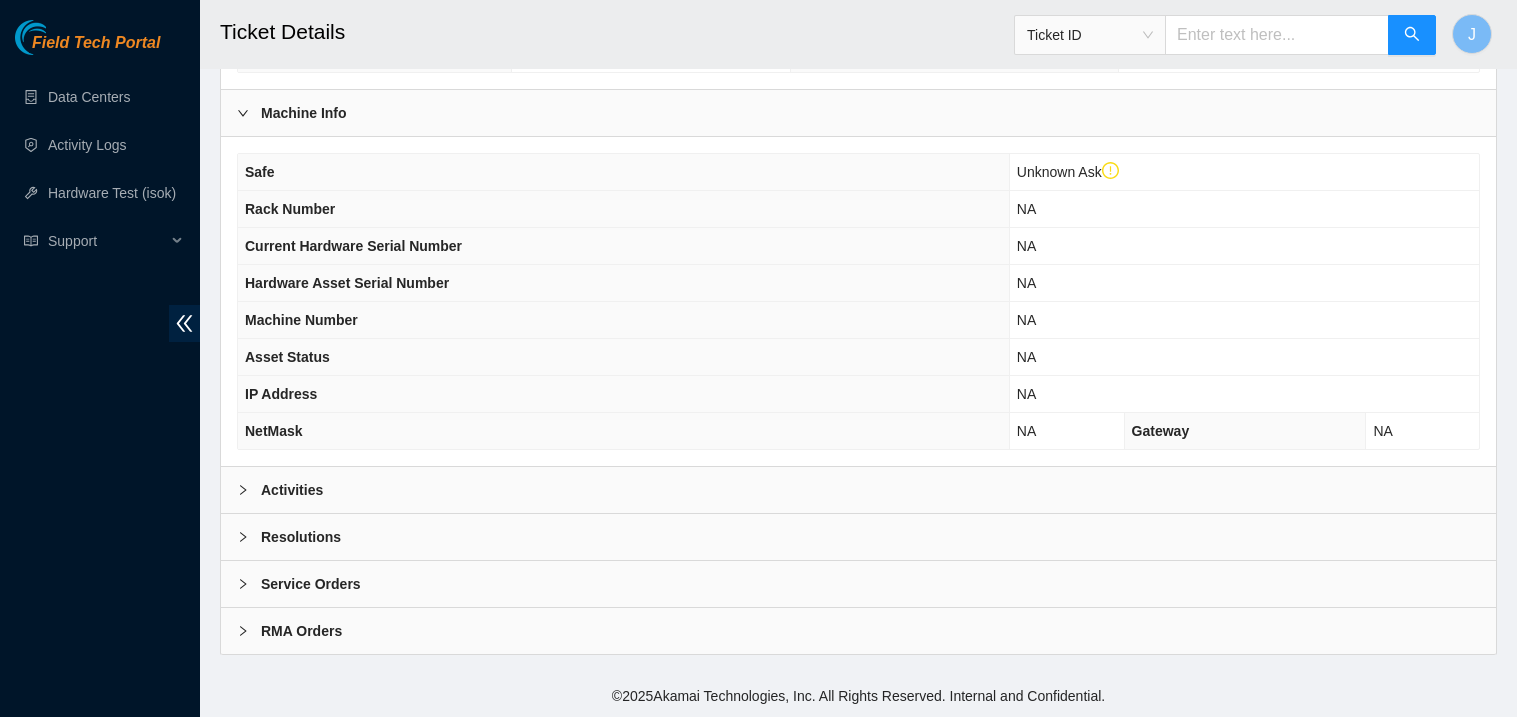 click on "Activities" at bounding box center [858, 490] 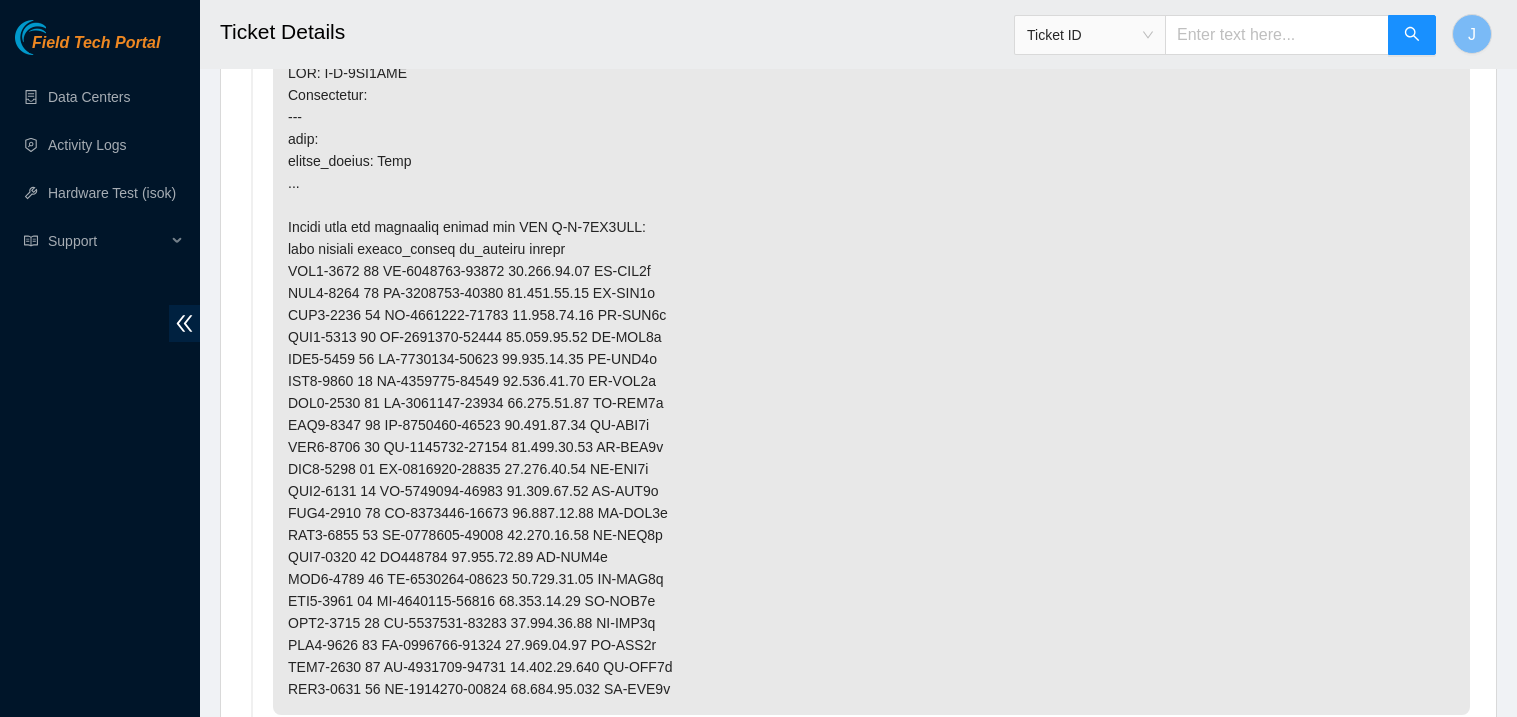 scroll, scrollTop: 1256, scrollLeft: 0, axis: vertical 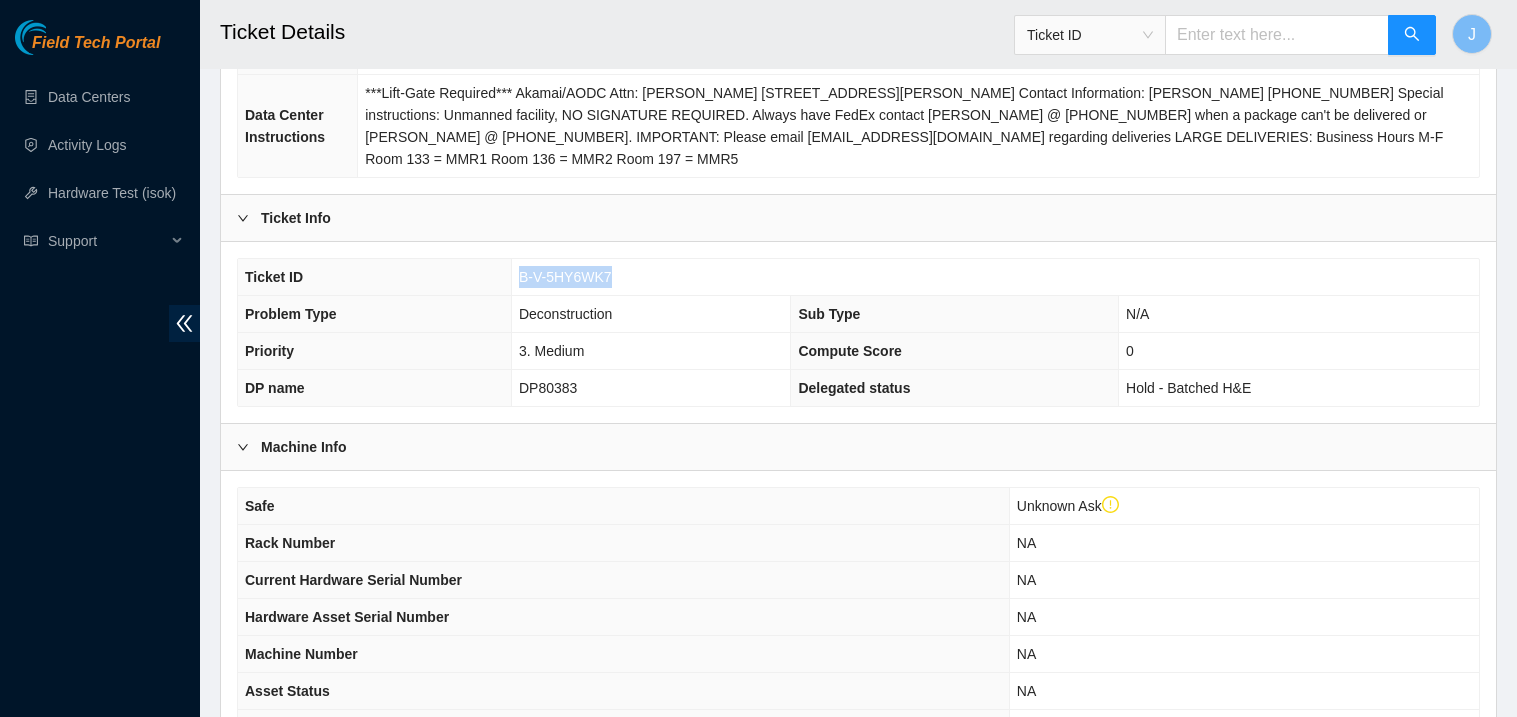 drag, startPoint x: 611, startPoint y: 277, endPoint x: 503, endPoint y: 276, distance: 108.00463 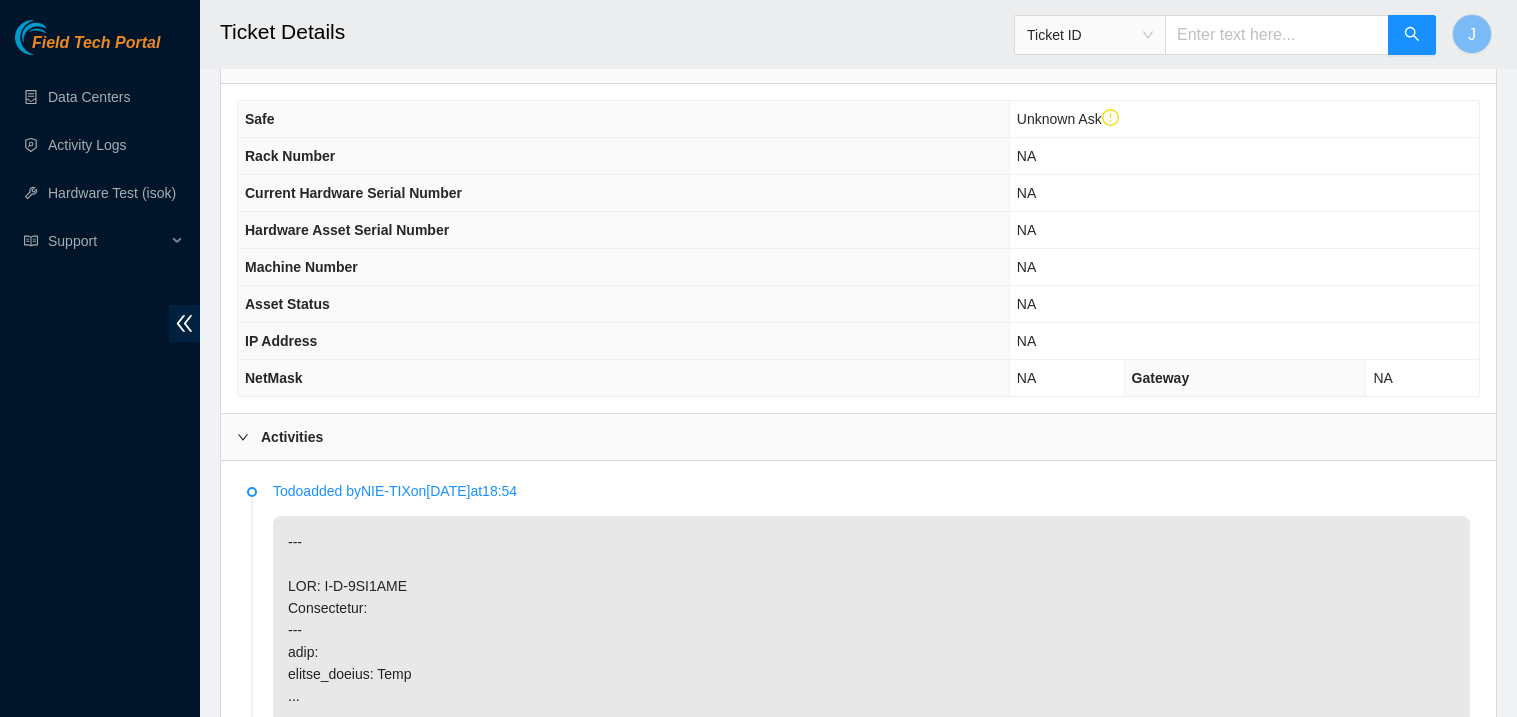 scroll, scrollTop: 0, scrollLeft: 0, axis: both 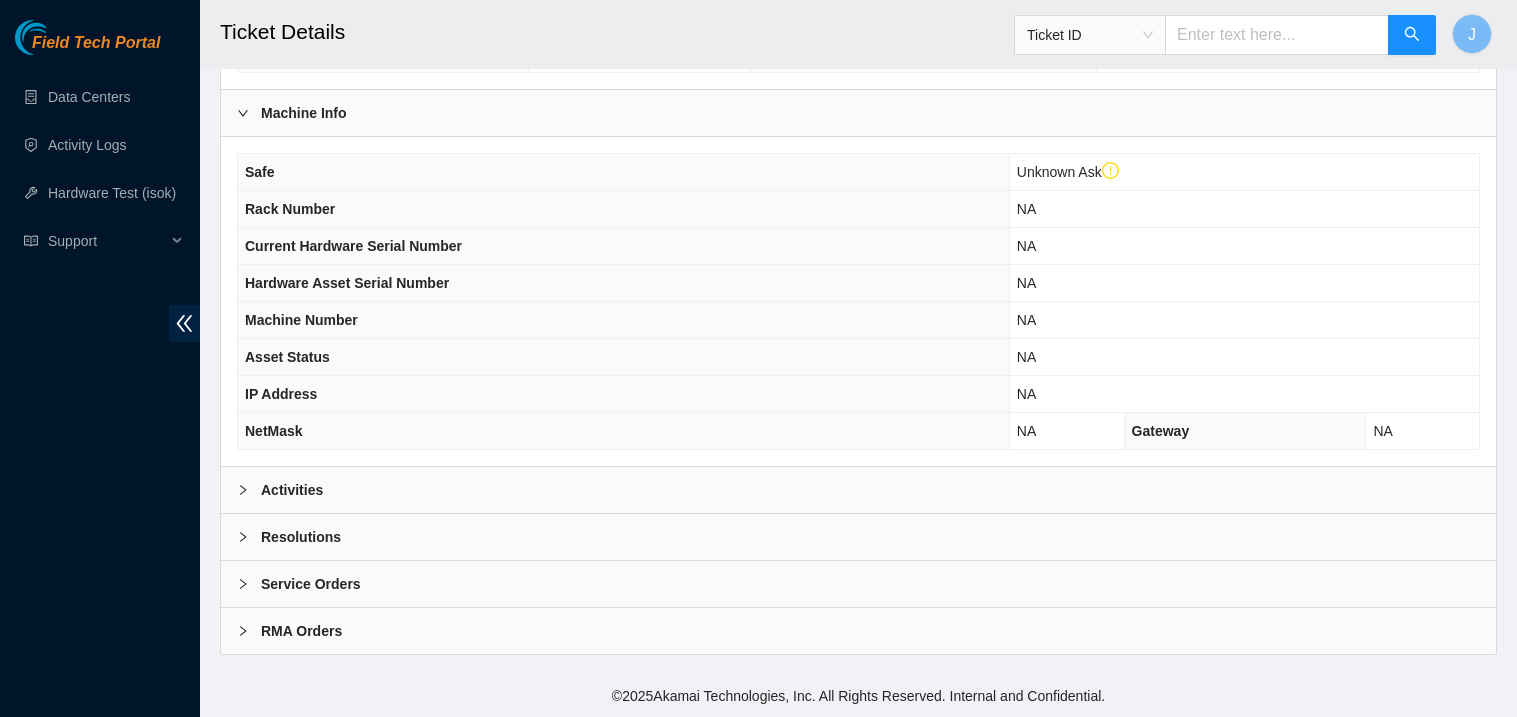 click on "Activities" at bounding box center [858, 490] 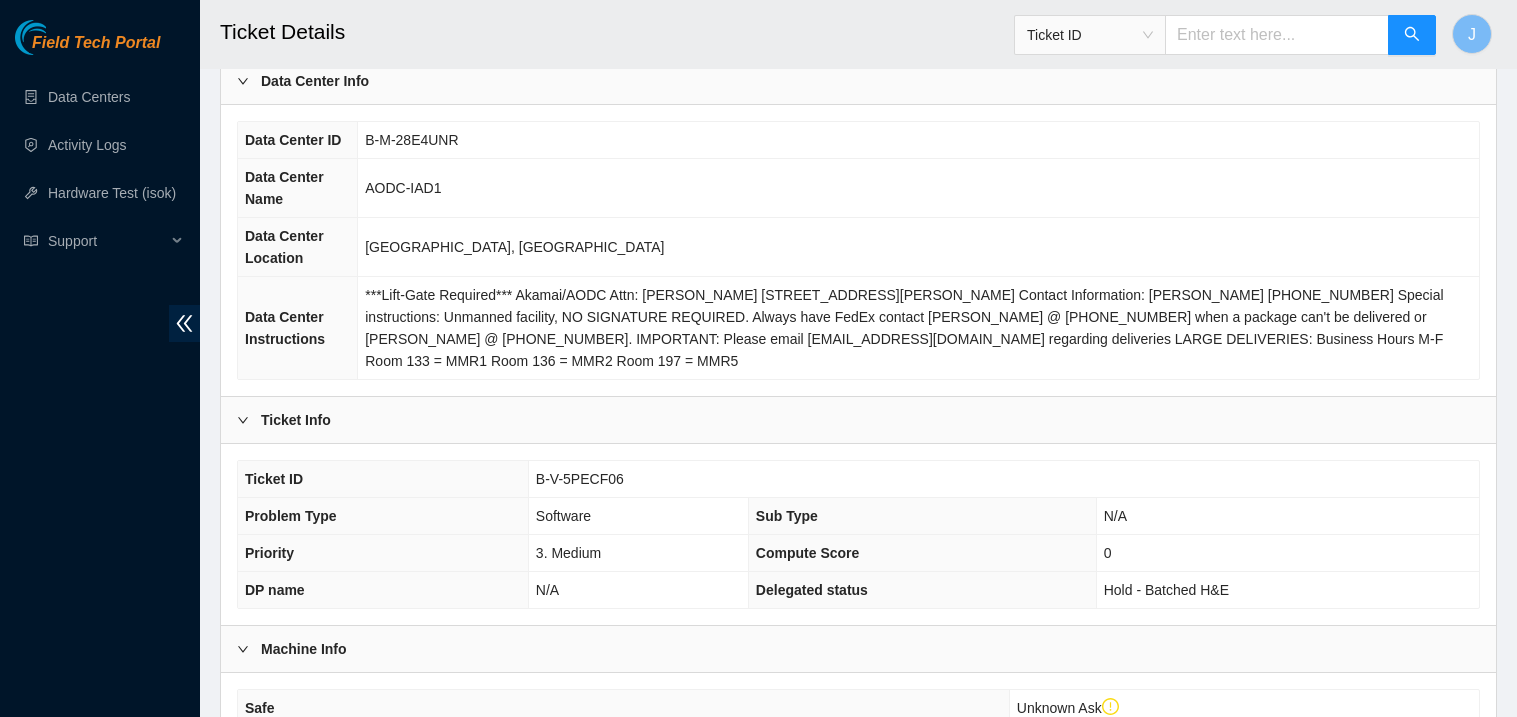 scroll, scrollTop: 143, scrollLeft: 0, axis: vertical 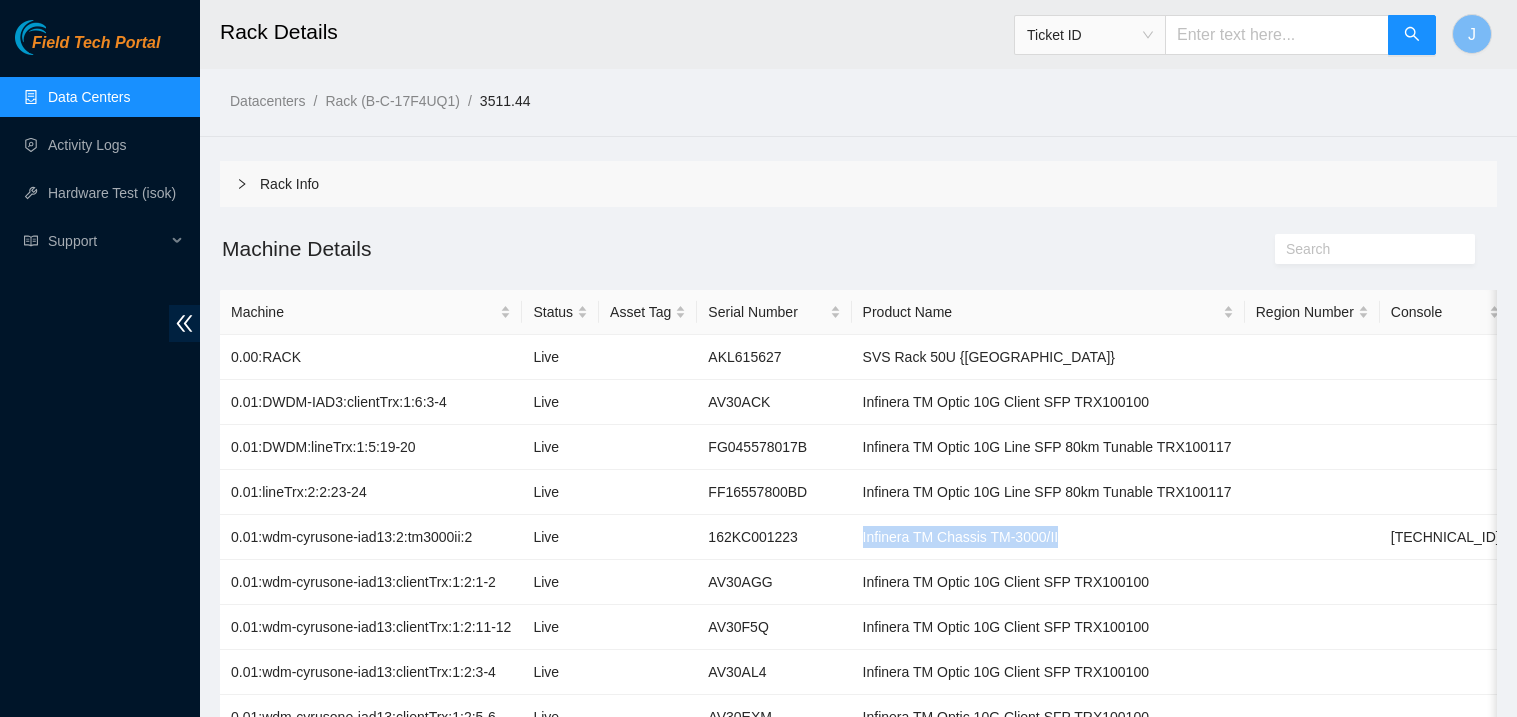 click on "Data Centers" at bounding box center [89, 97] 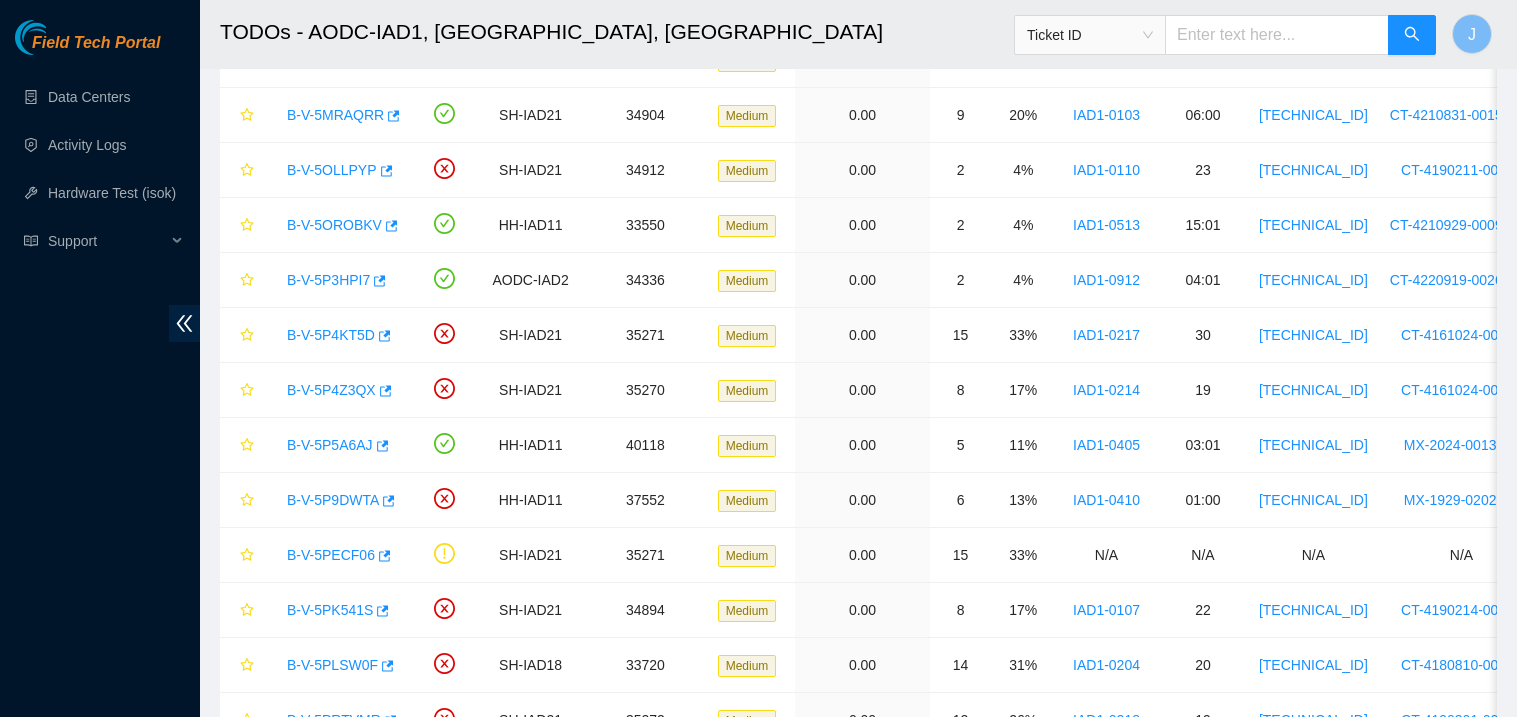 scroll, scrollTop: 559, scrollLeft: 0, axis: vertical 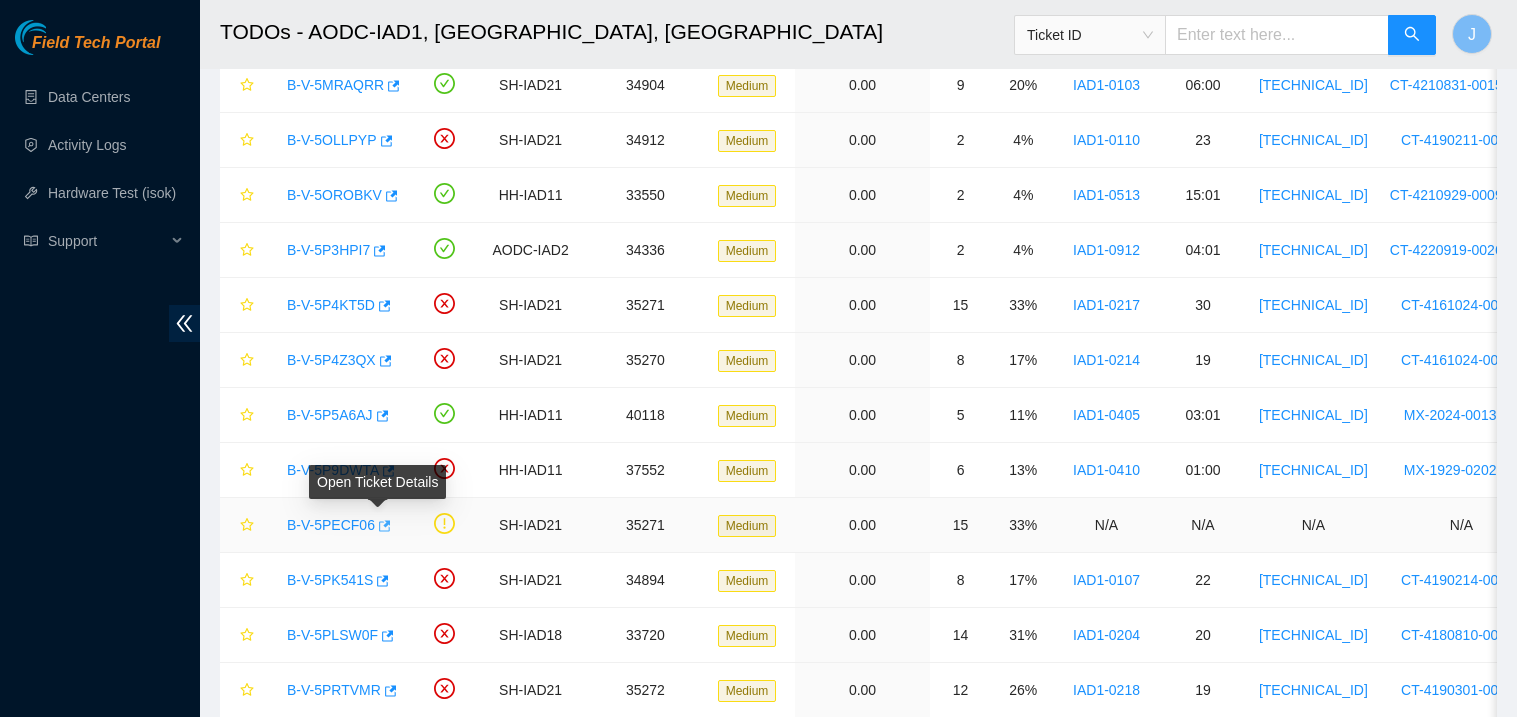click 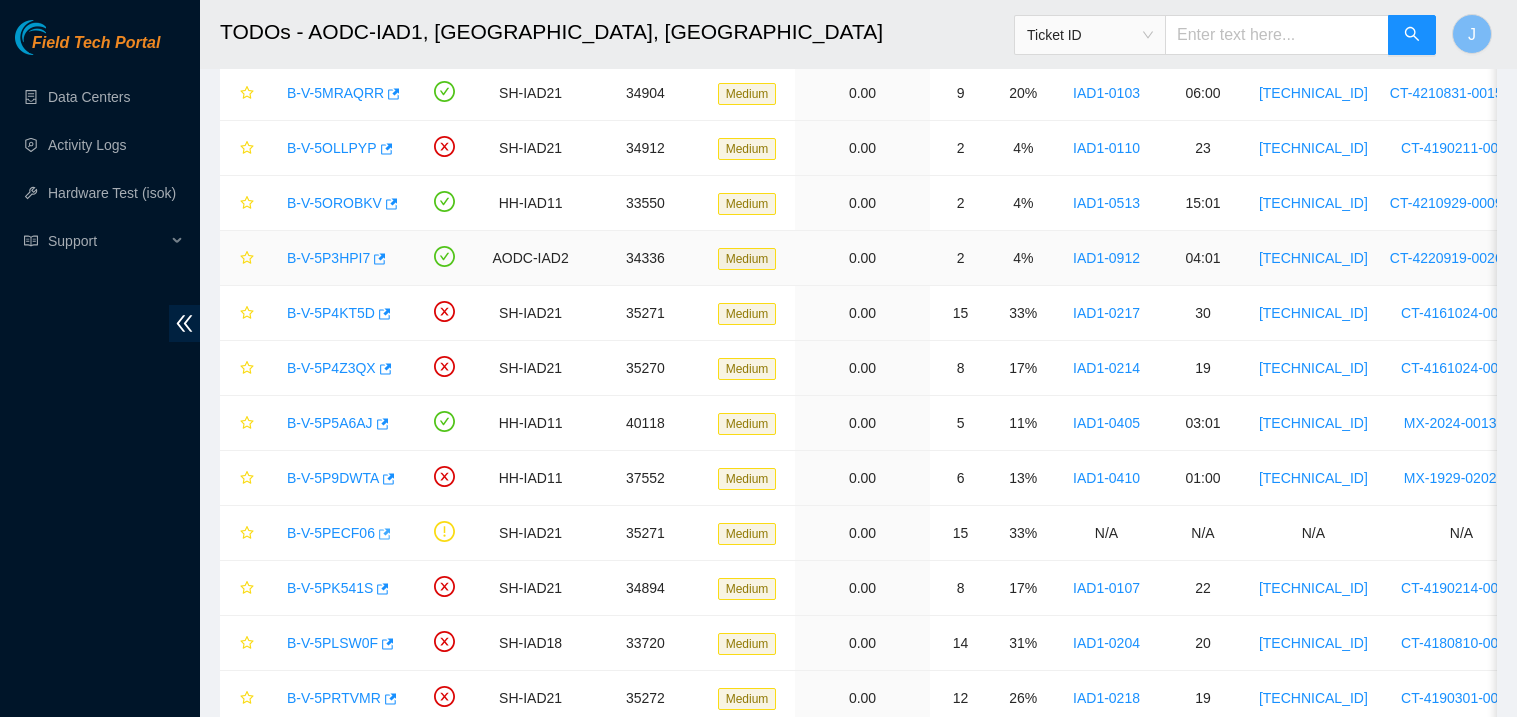 scroll, scrollTop: 570, scrollLeft: 0, axis: vertical 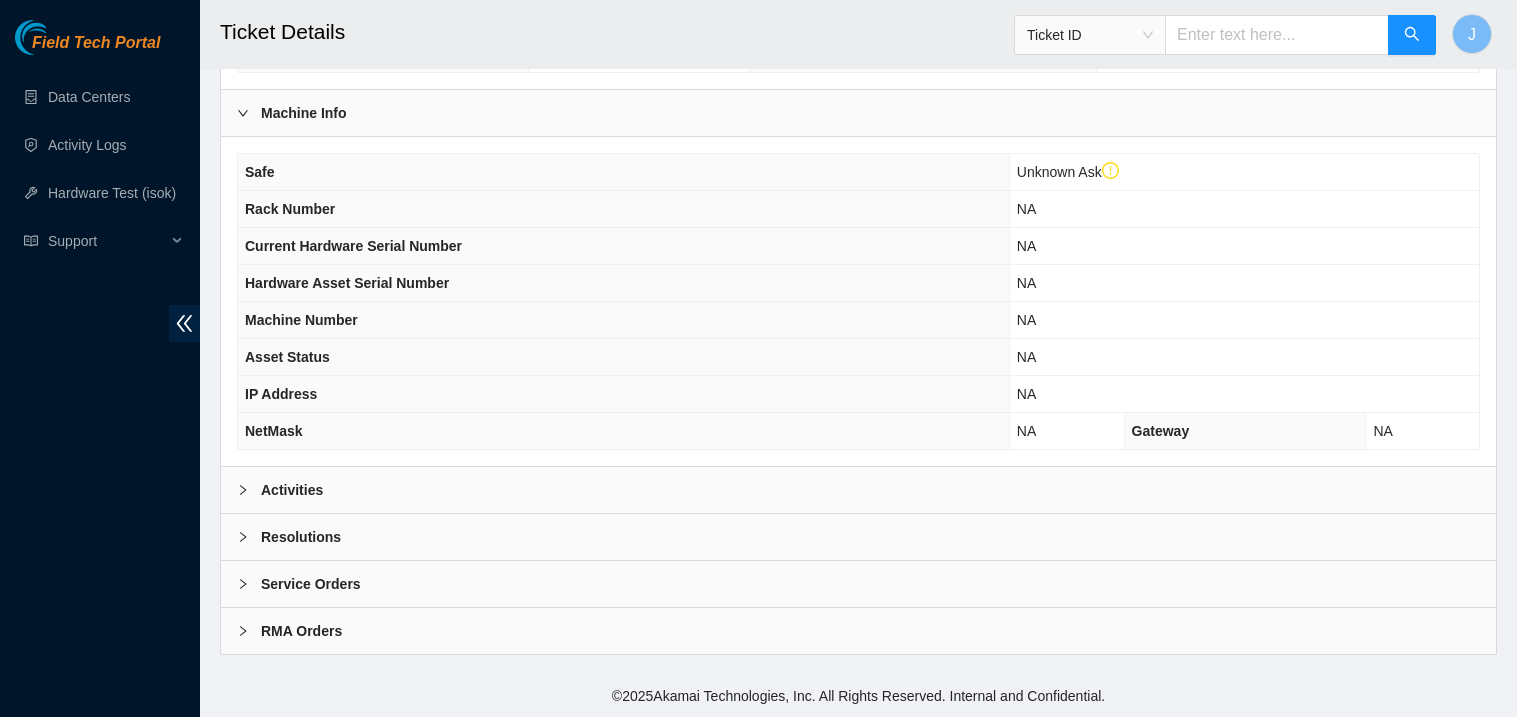 click on "Activities" at bounding box center [858, 490] 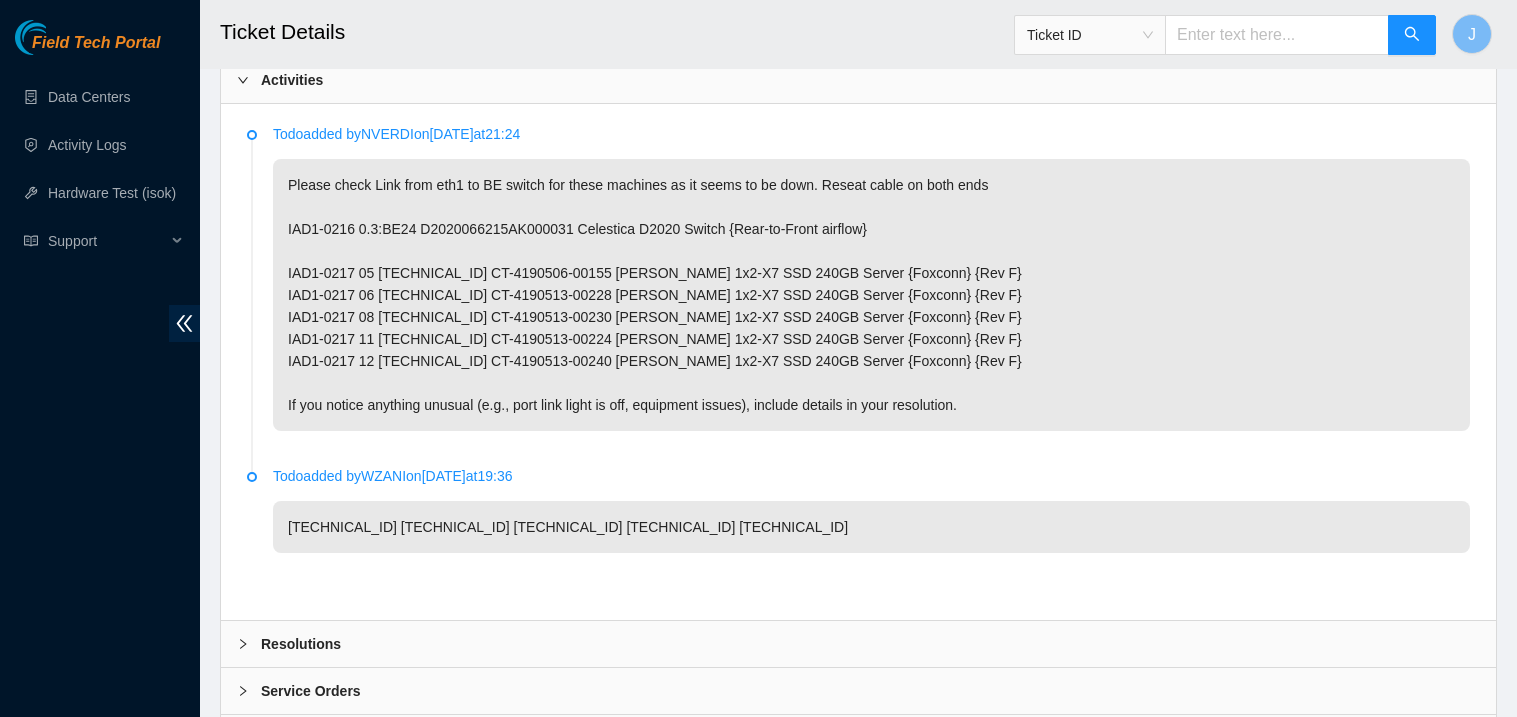 scroll, scrollTop: 1094, scrollLeft: 0, axis: vertical 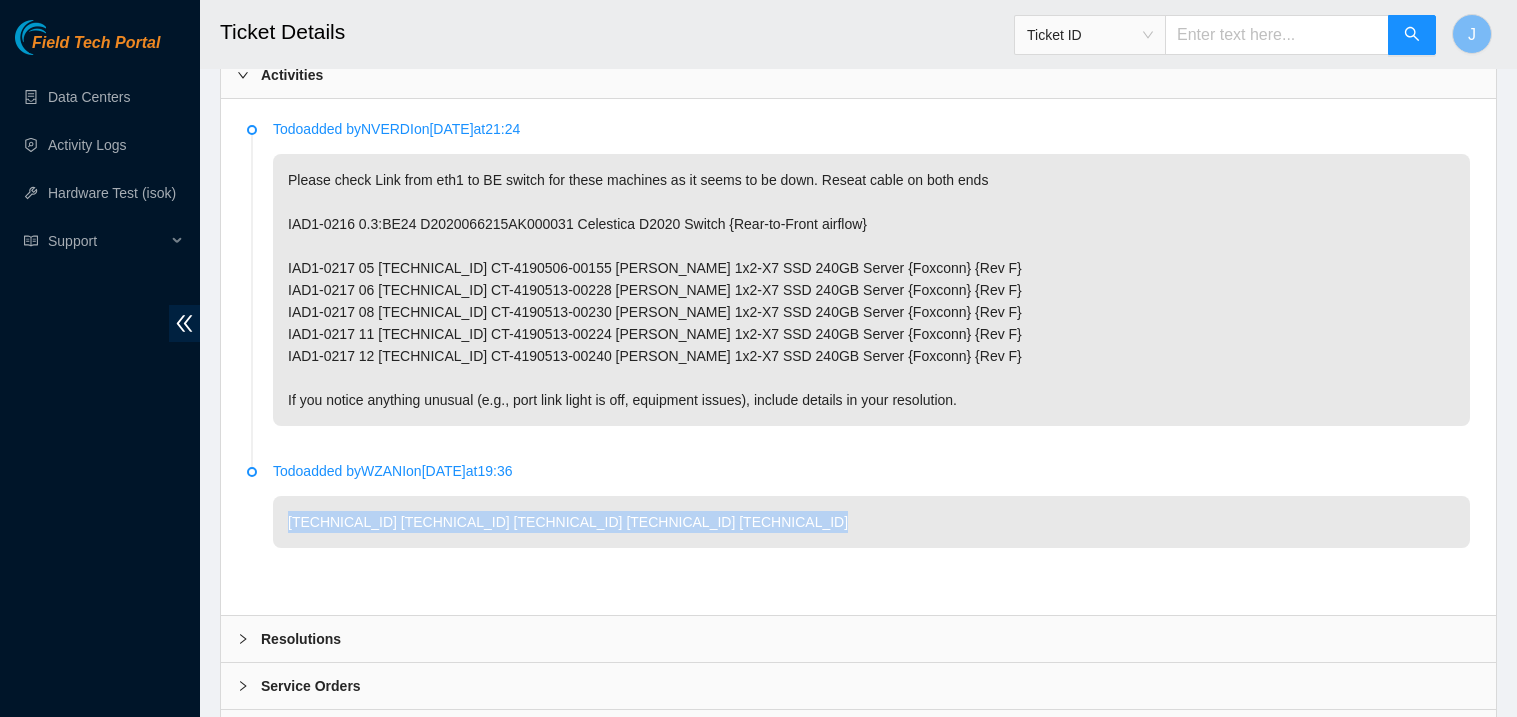 drag, startPoint x: 791, startPoint y: 522, endPoint x: 279, endPoint y: 514, distance: 512.0625 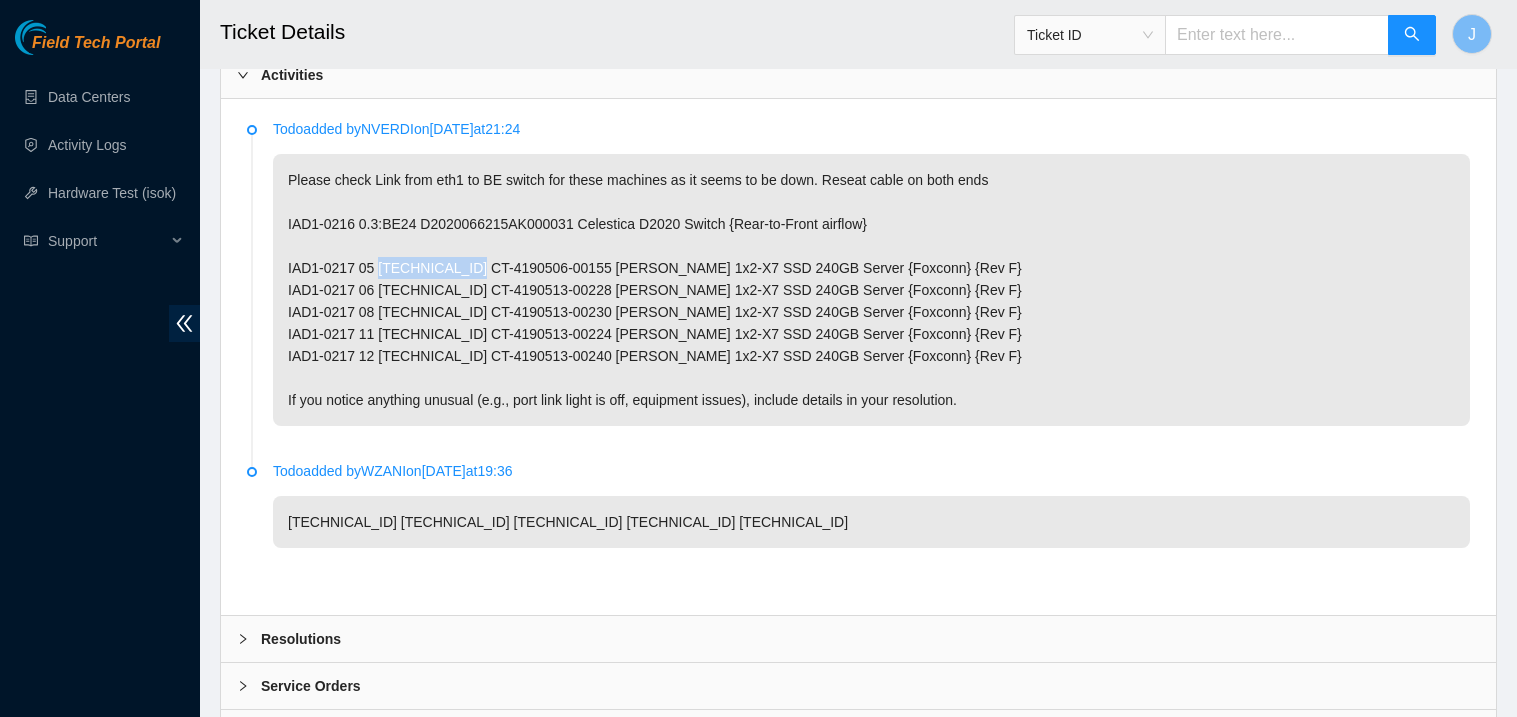 drag, startPoint x: 473, startPoint y: 267, endPoint x: 378, endPoint y: 264, distance: 95.047356 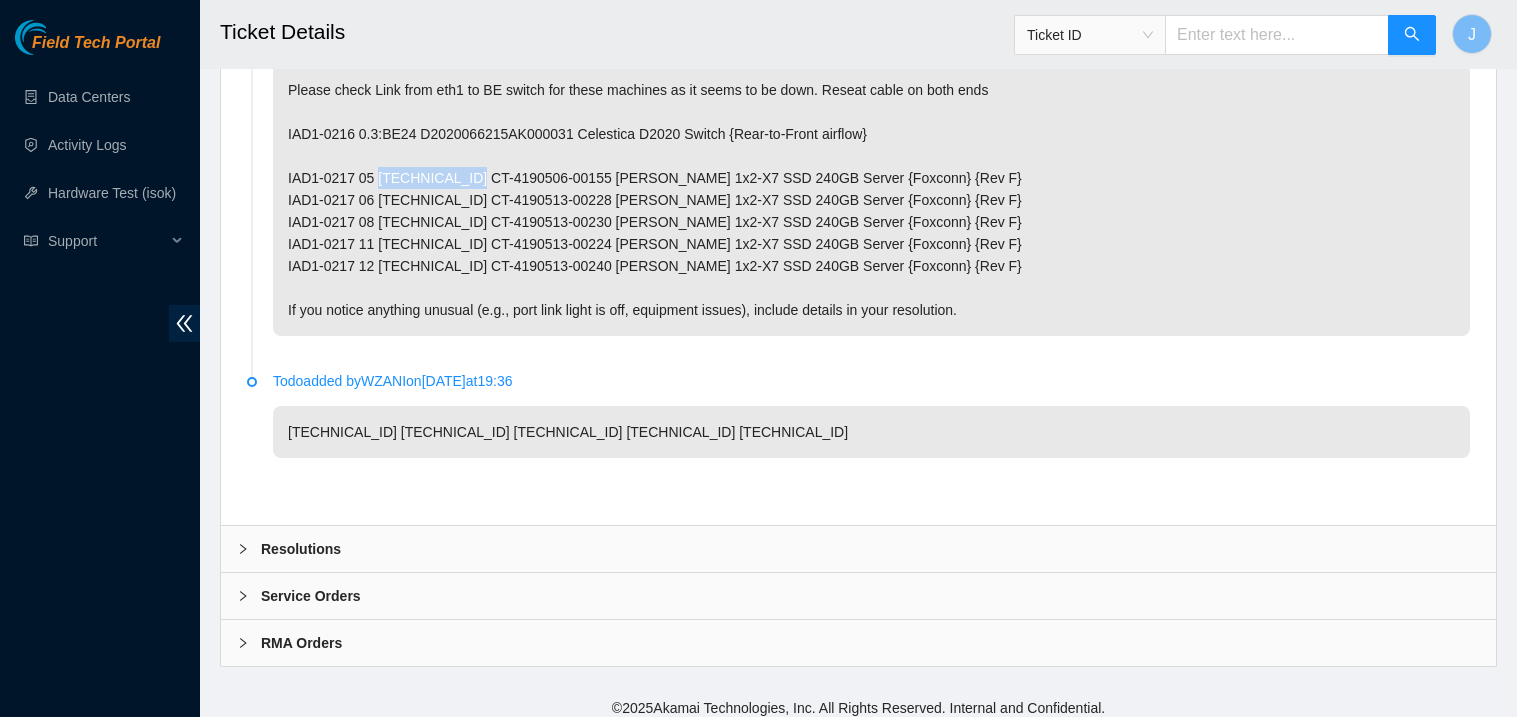 scroll, scrollTop: 1198, scrollLeft: 0, axis: vertical 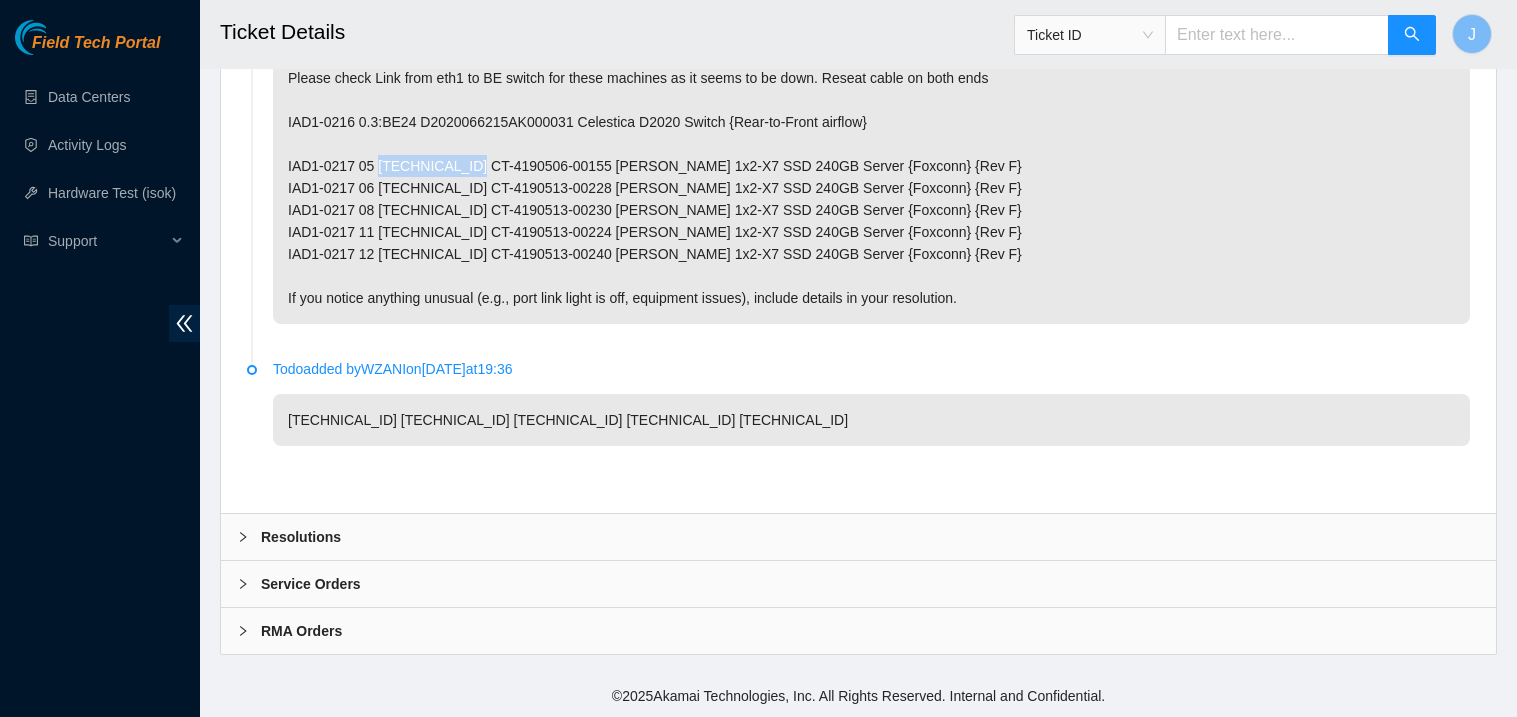 click on "Resolutions" at bounding box center (858, 537) 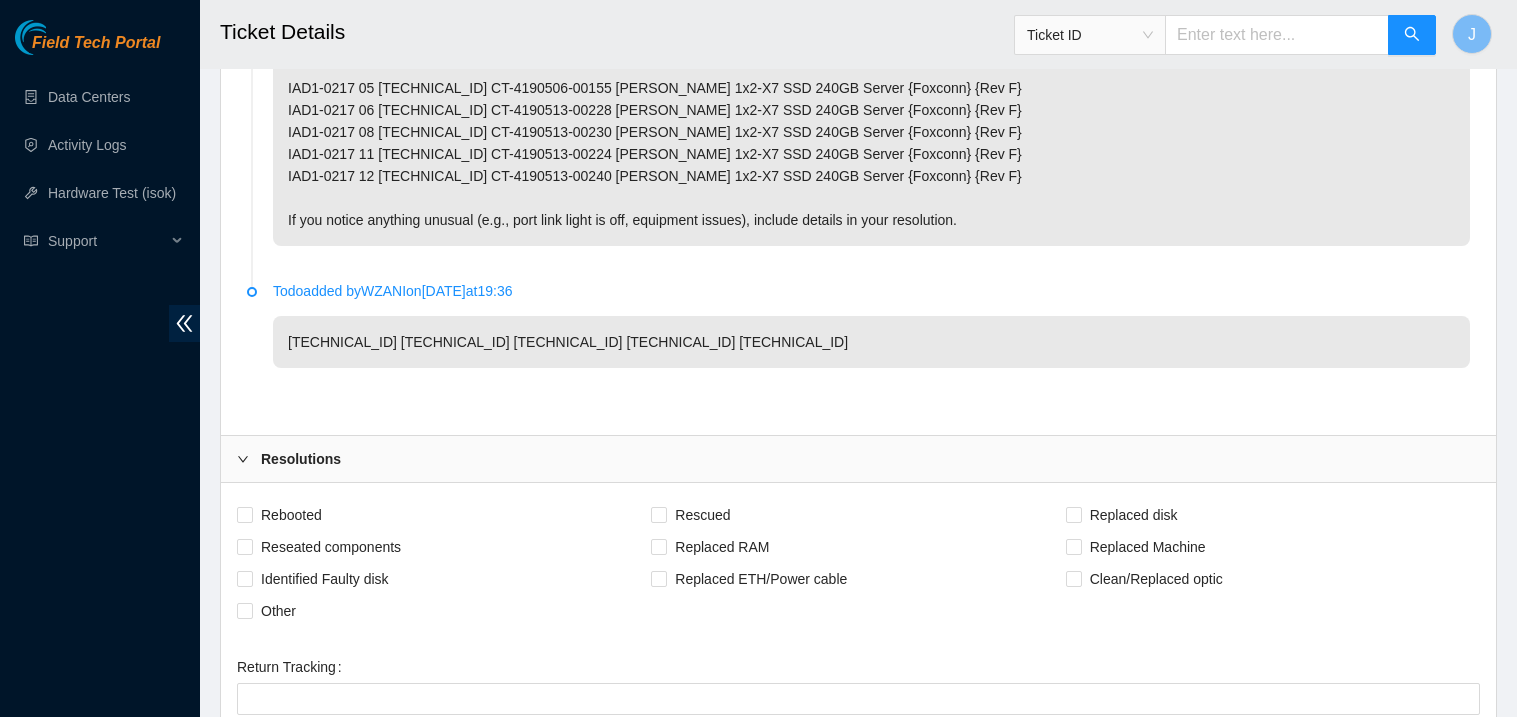 scroll, scrollTop: 1274, scrollLeft: 0, axis: vertical 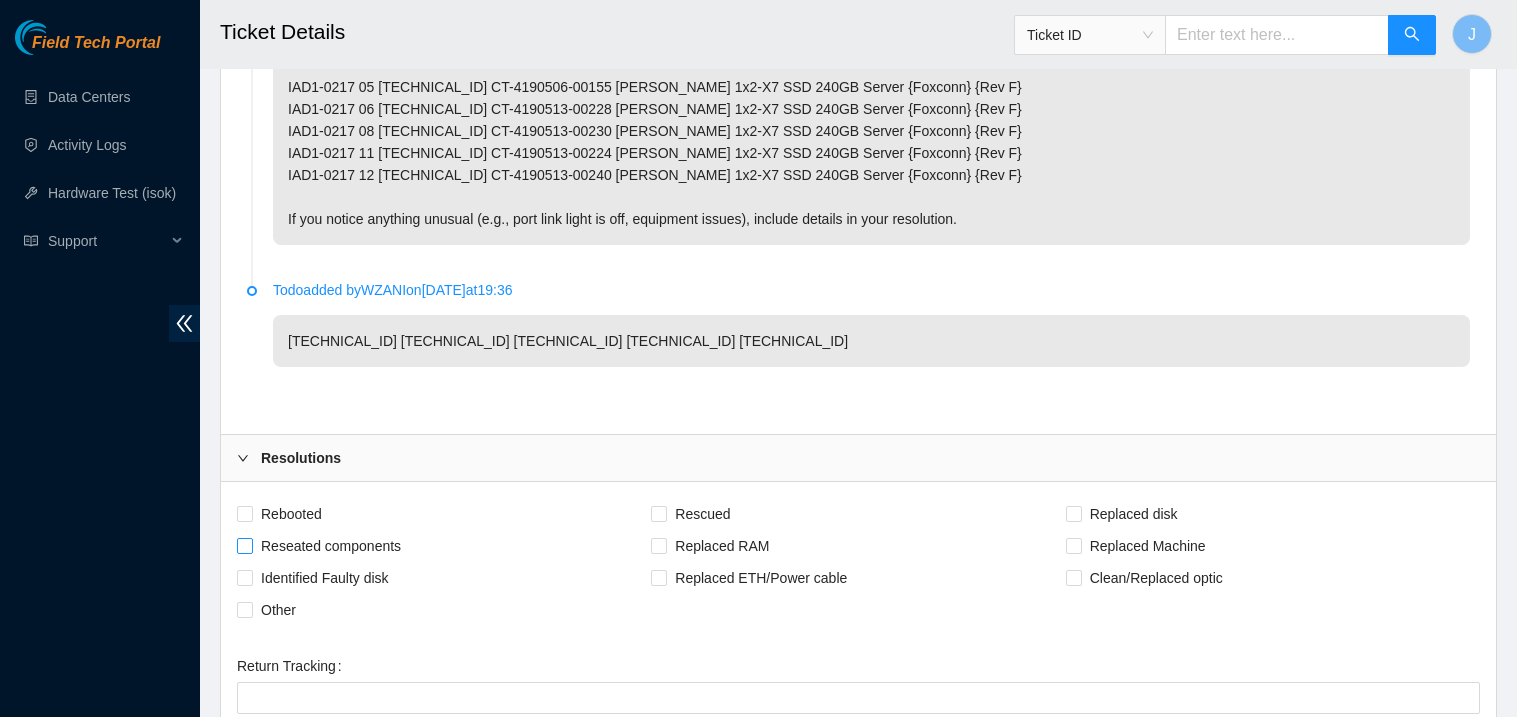 click on "Reseated components" at bounding box center [244, 545] 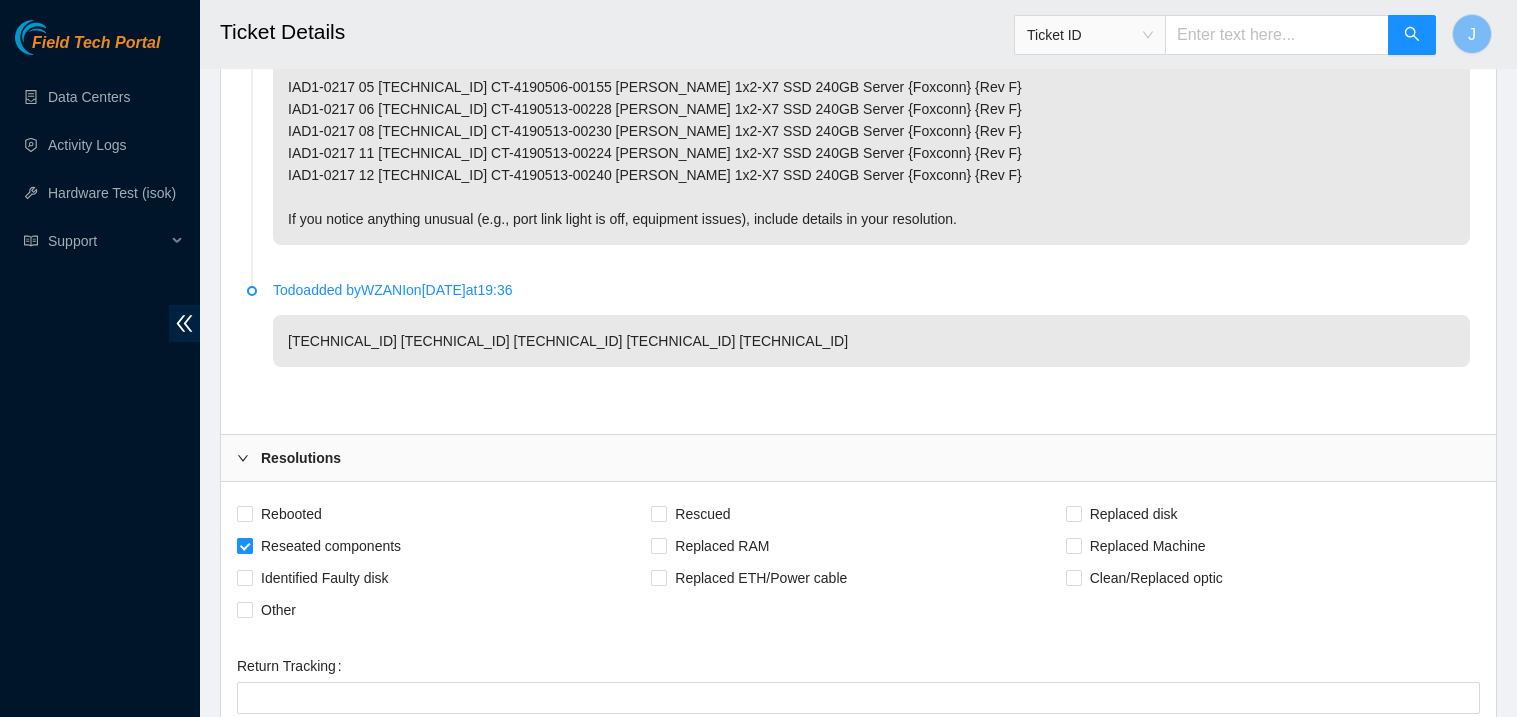 scroll, scrollTop: 1452, scrollLeft: 0, axis: vertical 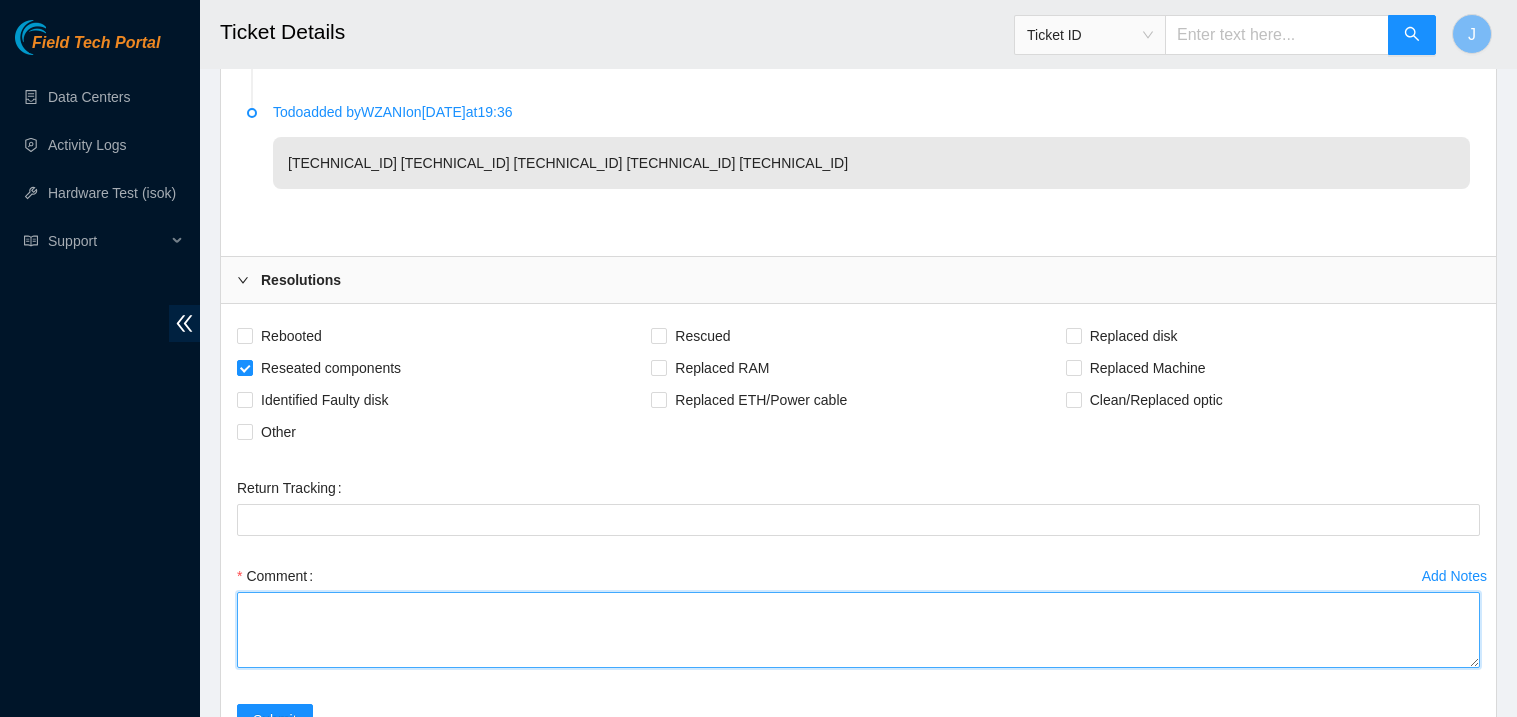 click on "Comment" at bounding box center (858, 630) 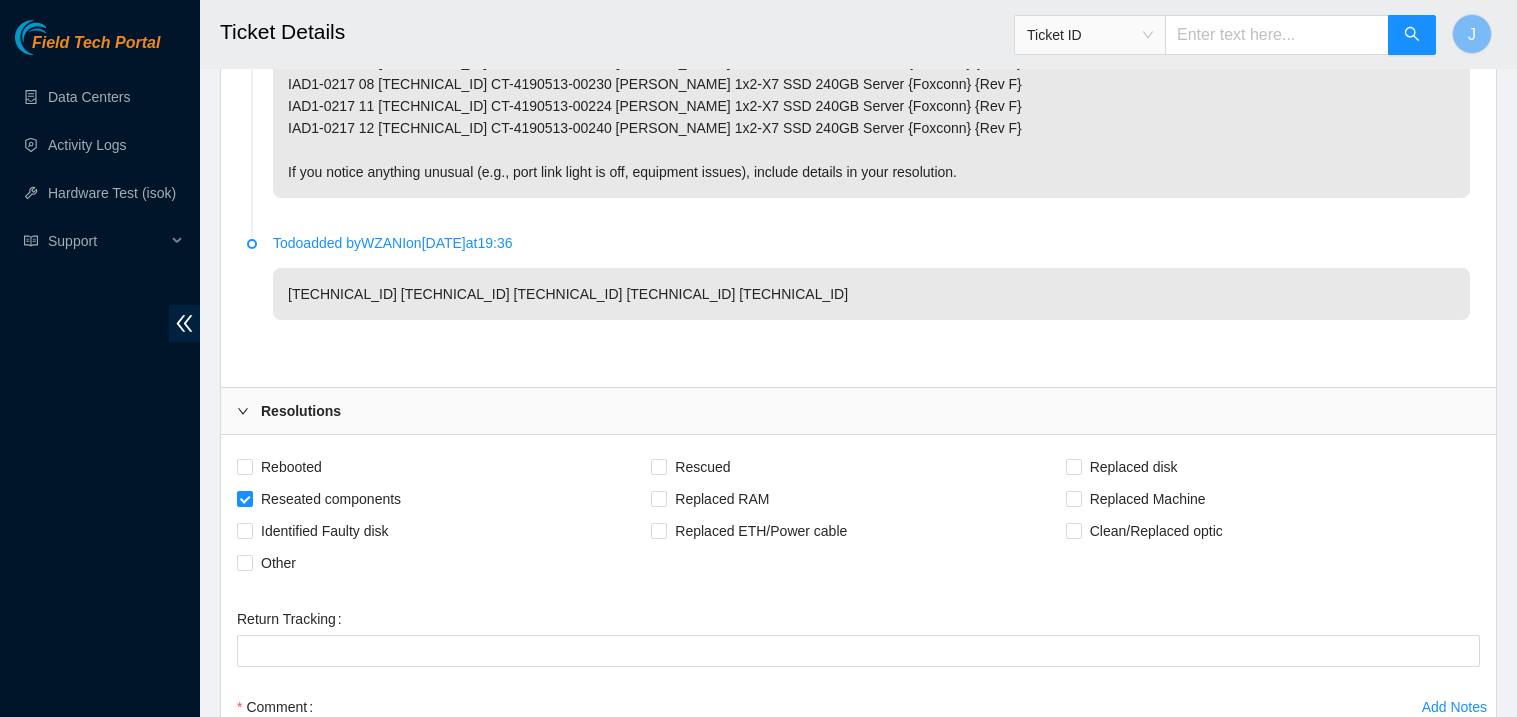 scroll, scrollTop: 1672, scrollLeft: 0, axis: vertical 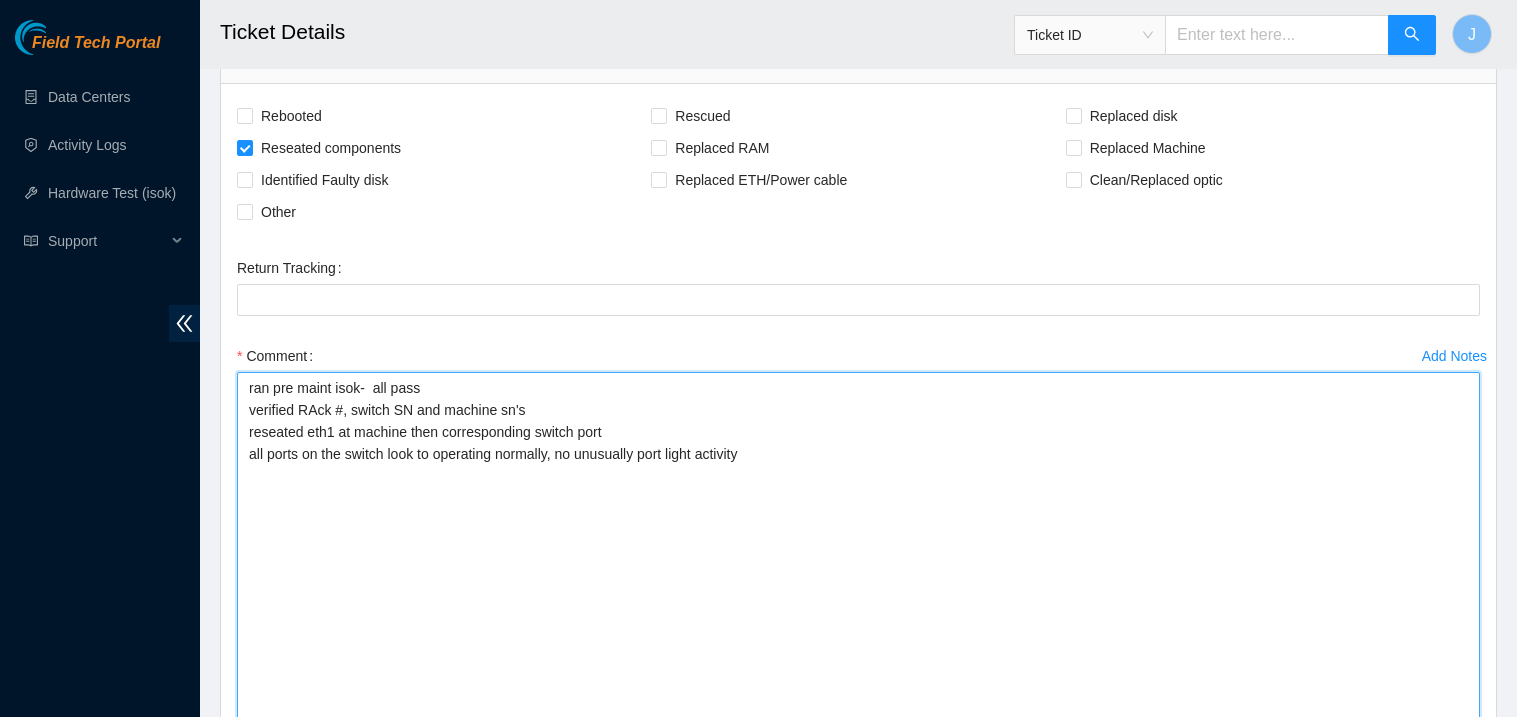 drag, startPoint x: 1477, startPoint y: 444, endPoint x: 1470, endPoint y: 764, distance: 320.07654 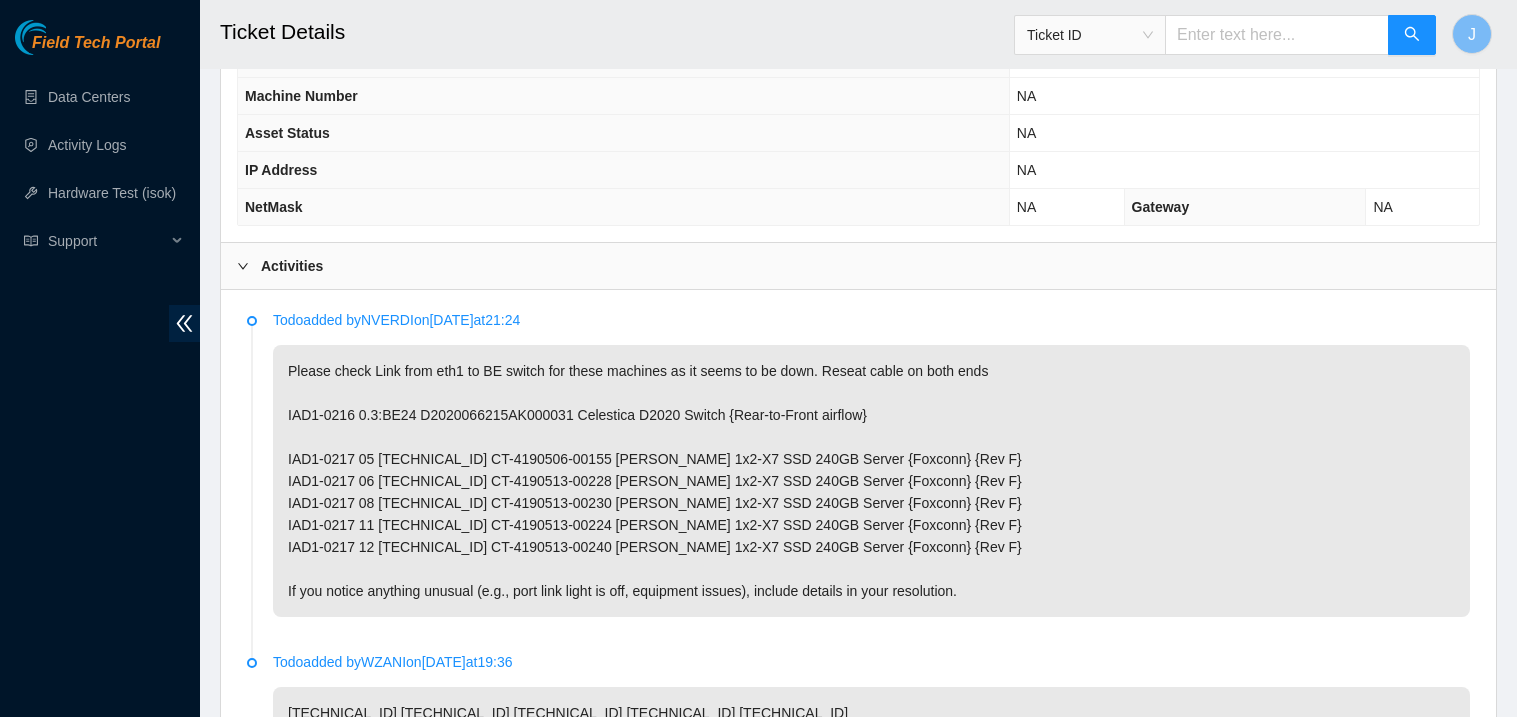 scroll, scrollTop: 905, scrollLeft: 0, axis: vertical 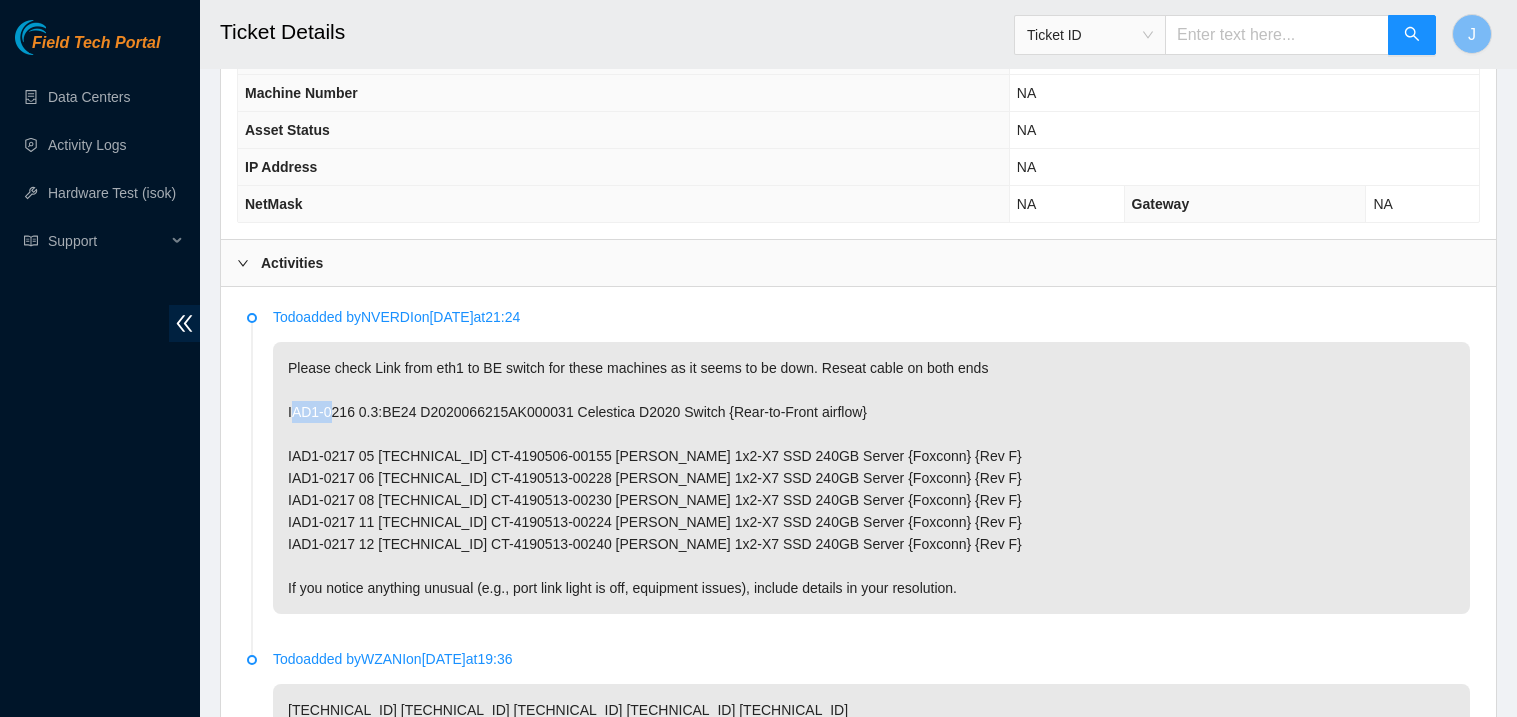 drag, startPoint x: 861, startPoint y: 415, endPoint x: 292, endPoint y: 416, distance: 569.00085 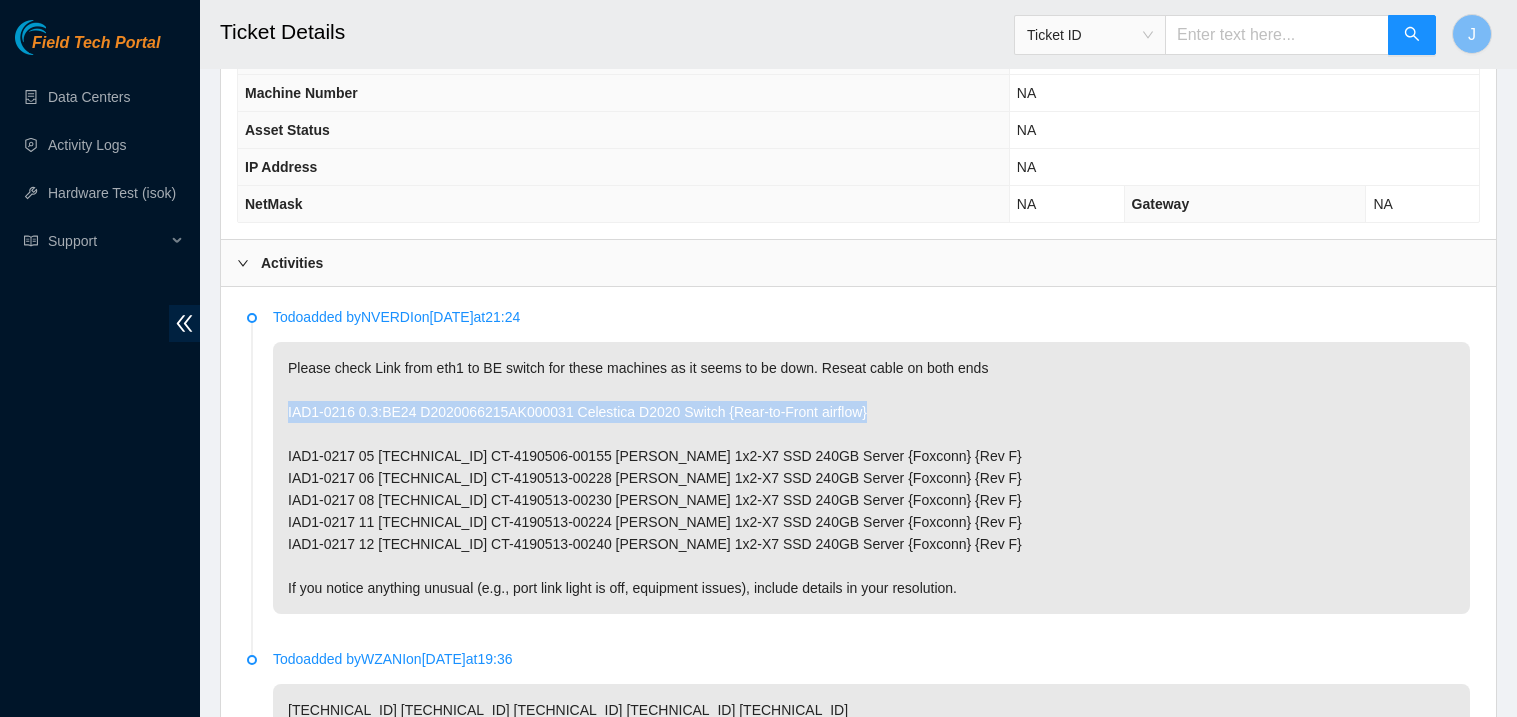 drag, startPoint x: 284, startPoint y: 413, endPoint x: 937, endPoint y: 411, distance: 653.00305 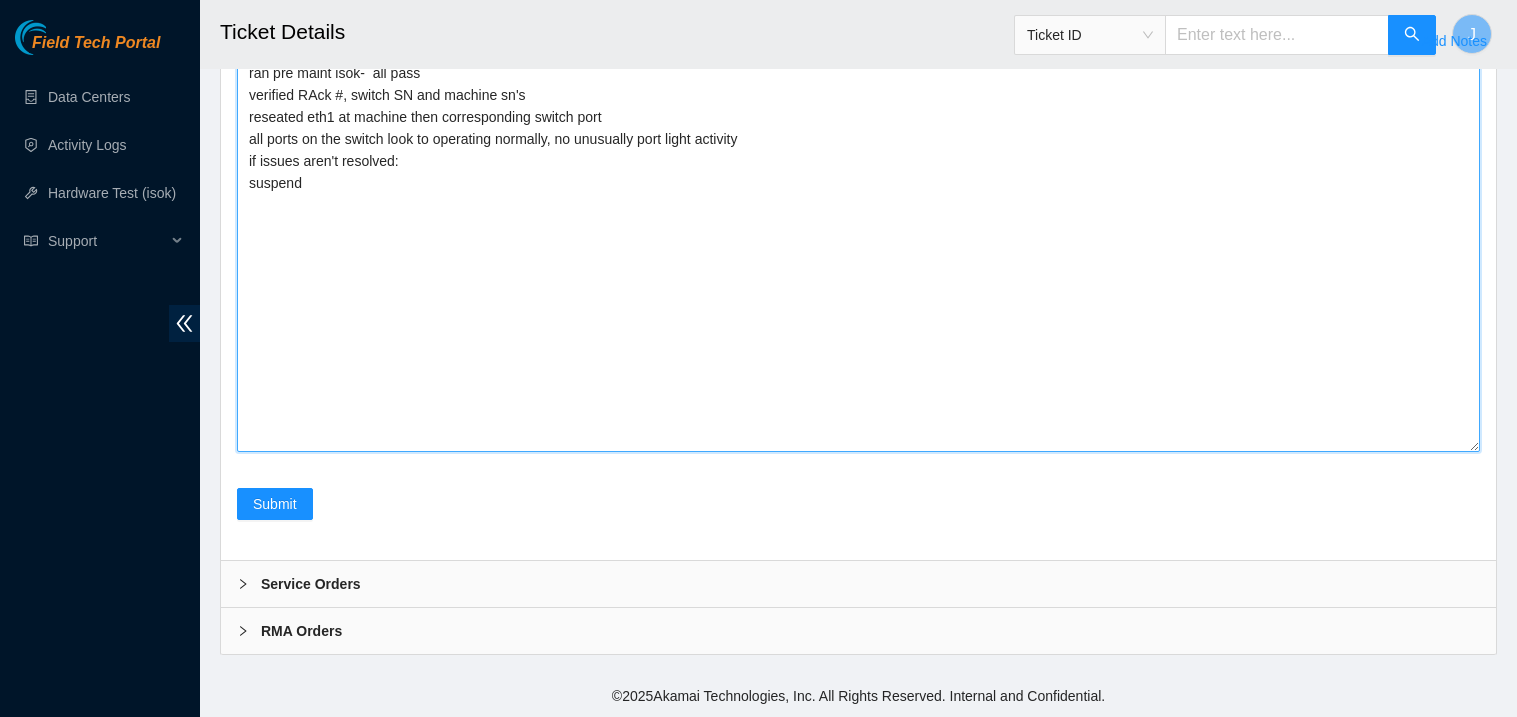 click on "ran pre maint isok-  all pass
verified RAck #, switch SN and machine sn's
reseated eth1 at machine then corresponding switch port
all ports on the switch look to operating normally, no unusually port light activity
if issues aren't resolved:
suspend" at bounding box center [858, 254] 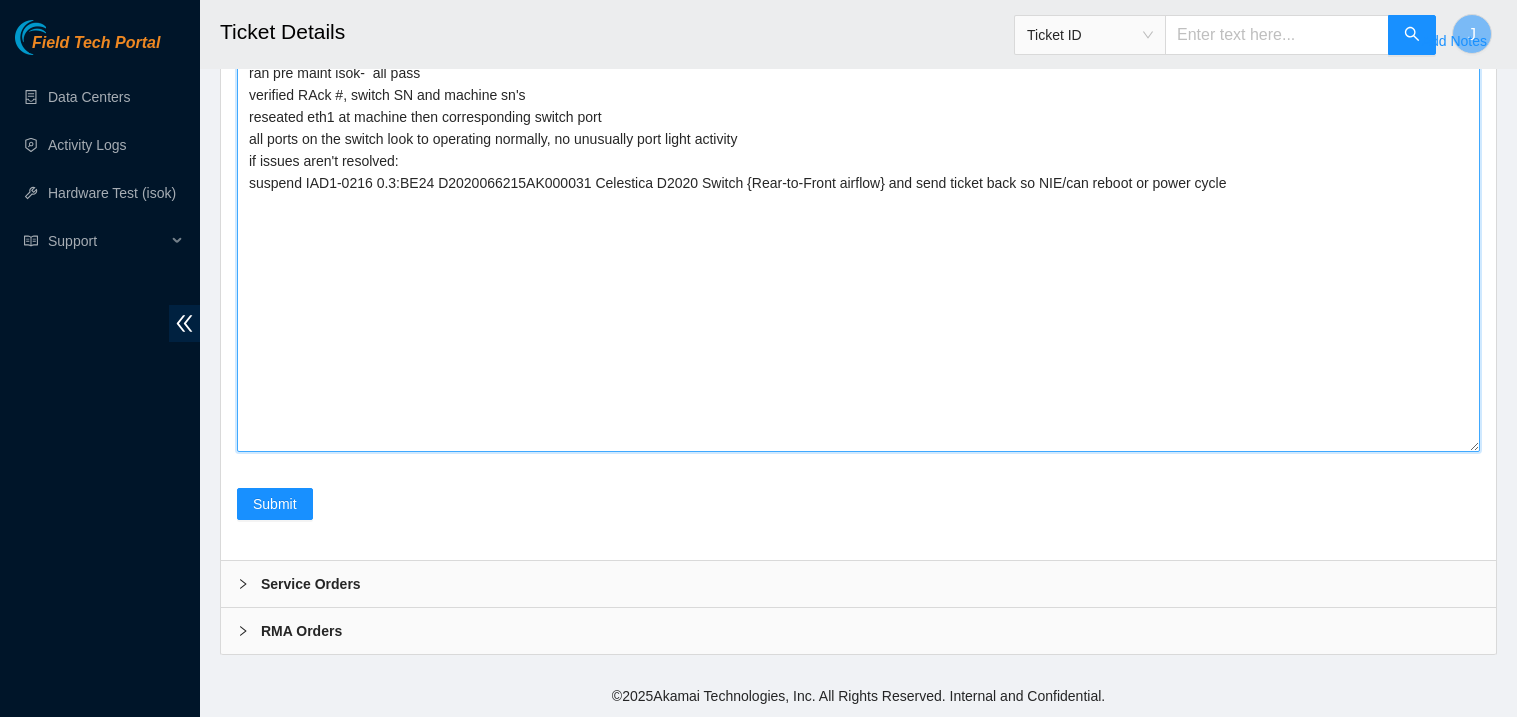 click on "ran pre maint isok-  all pass
verified RAck #, switch SN and machine sn's
reseated eth1 at machine then corresponding switch port
all ports on the switch look to operating normally, no unusually port light activity
if issues aren't resolved:
suspend IAD1-0216 0.3:BE24 D2020066215AK000031 Celestica D2020 Switch {Rear-to-Front airflow} and send ticket back so NIE/can reboot or power cycle" at bounding box center [858, 254] 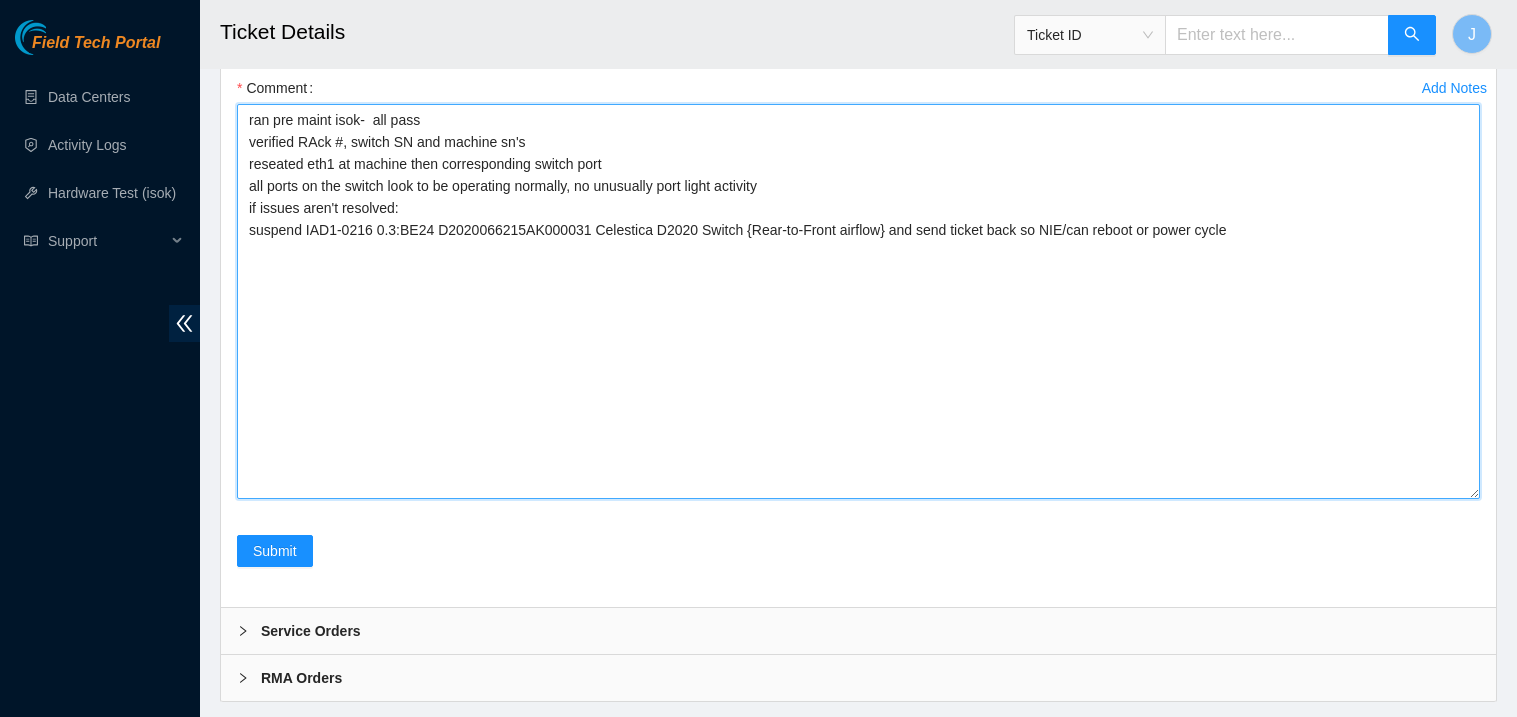scroll, scrollTop: 1935, scrollLeft: 0, axis: vertical 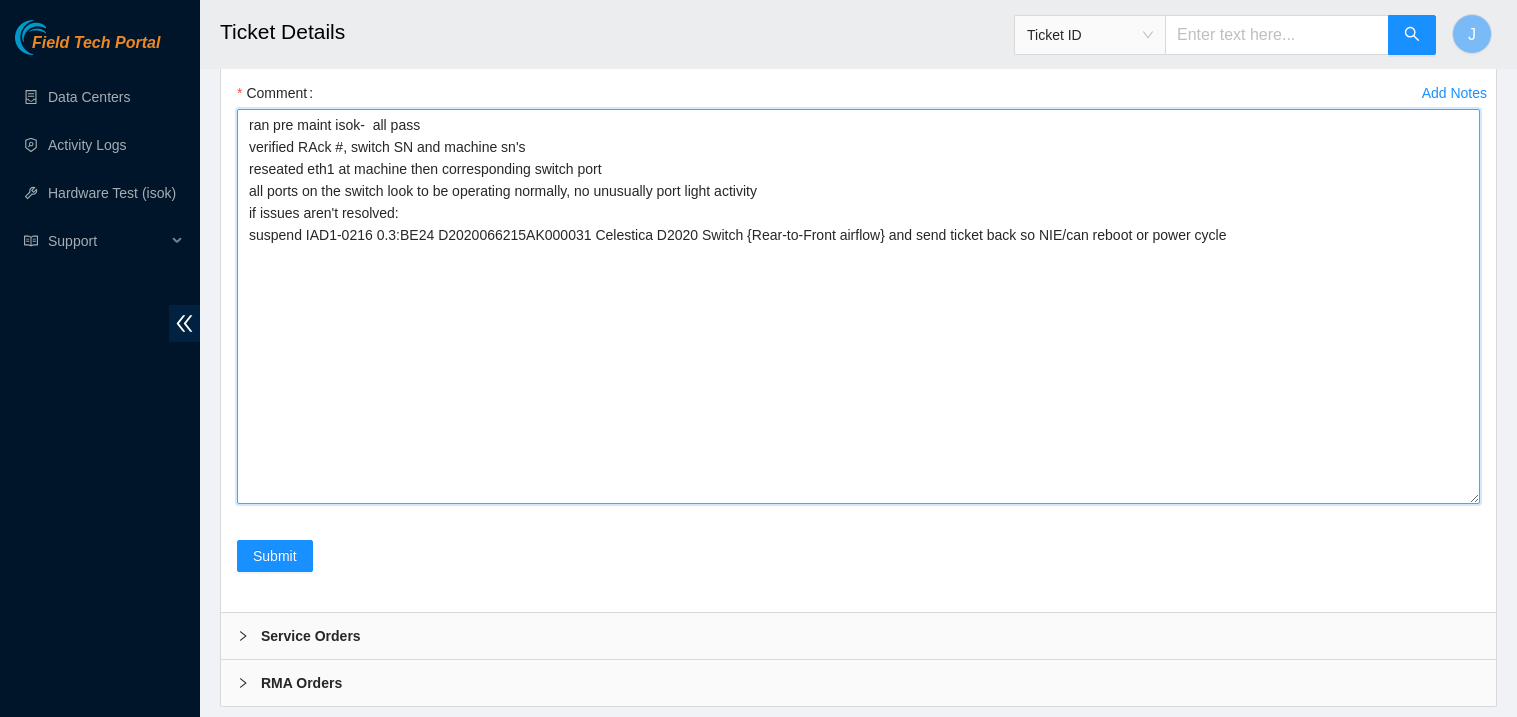 click on "ran pre maint isok-  all pass
verified RAck #, switch SN and machine sn's
reseated eth1 at machine then corresponding switch port
all ports on the switch look to be operating normally, no unusually port light activity
if issues aren't resolved:
suspend IAD1-0216 0.3:BE24 D2020066215AK000031 Celestica D2020 Switch {Rear-to-Front airflow} and send ticket back so NIE/can reboot or power cycle" at bounding box center [858, 306] 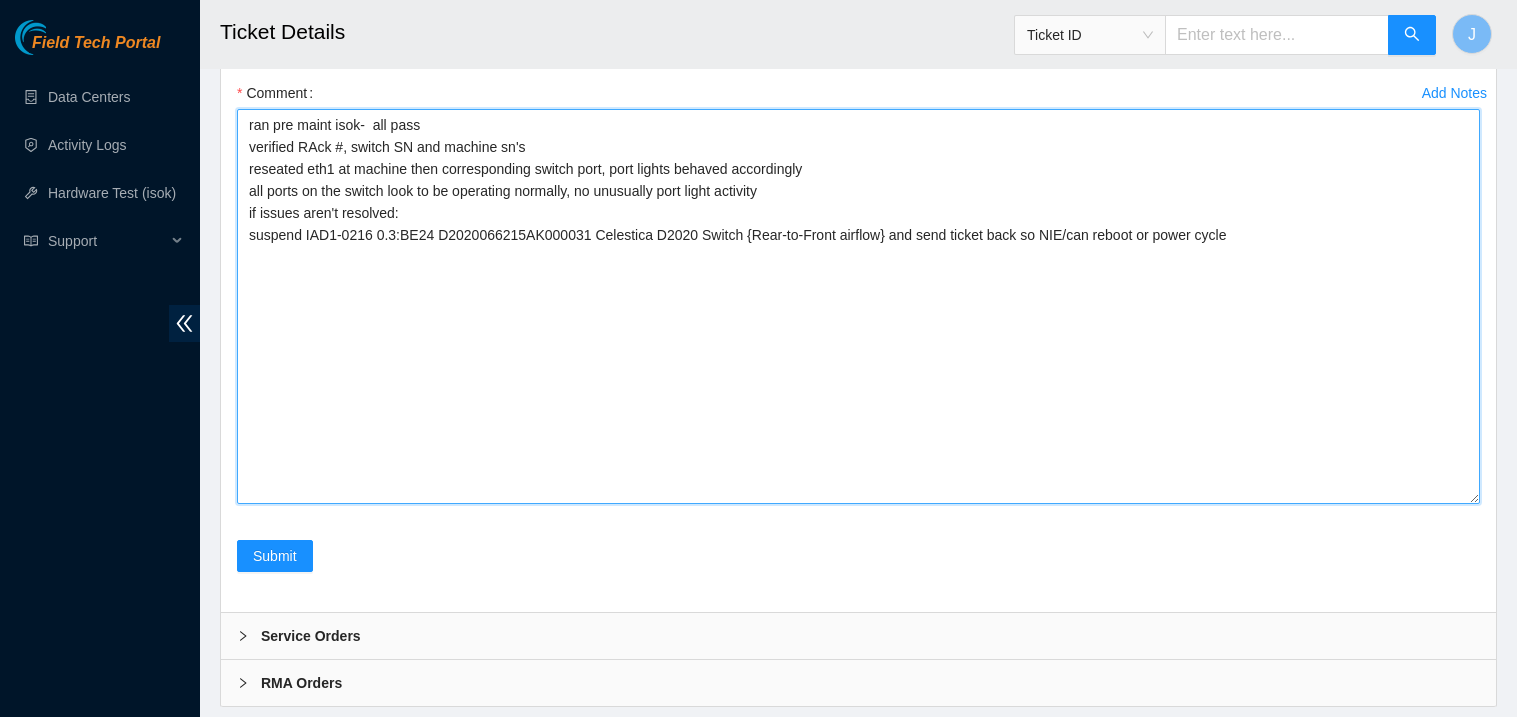 click on "ran pre maint isok-  all pass
verified RAck #, switch SN and machine sn's
reseated eth1 at machine then corresponding switch port, port lights behaved accordingly
all ports on the switch look to be operating normally, no unusually port light activity
if issues aren't resolved:
suspend IAD1-0216 0.3:BE24 D2020066215AK000031 Celestica D2020 Switch {Rear-to-Front airflow} and send ticket back so NIE/can reboot or power cycle" at bounding box center (858, 306) 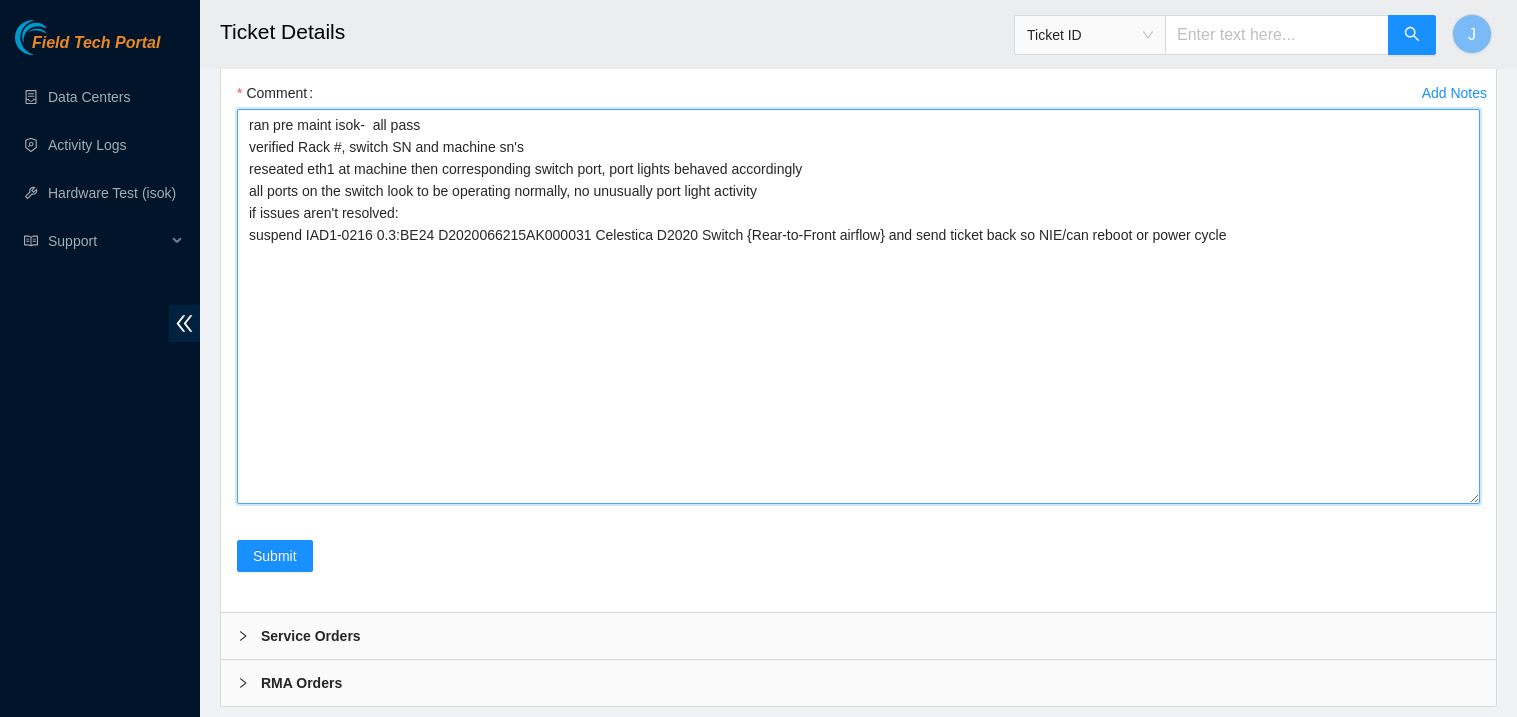 click on "ran pre maint isok-  all pass
verified Rack #, switch SN and machine sn's
reseated eth1 at machine then corresponding switch port, port lights behaved accordingly
all ports on the switch look to be operating normally, no unusually port light activity
if issues aren't resolved:
suspend IAD1-0216 0.3:BE24 D2020066215AK000031 Celestica D2020 Switch {Rear-to-Front airflow} and send ticket back so NIE/can reboot or power cycle" at bounding box center [858, 306] 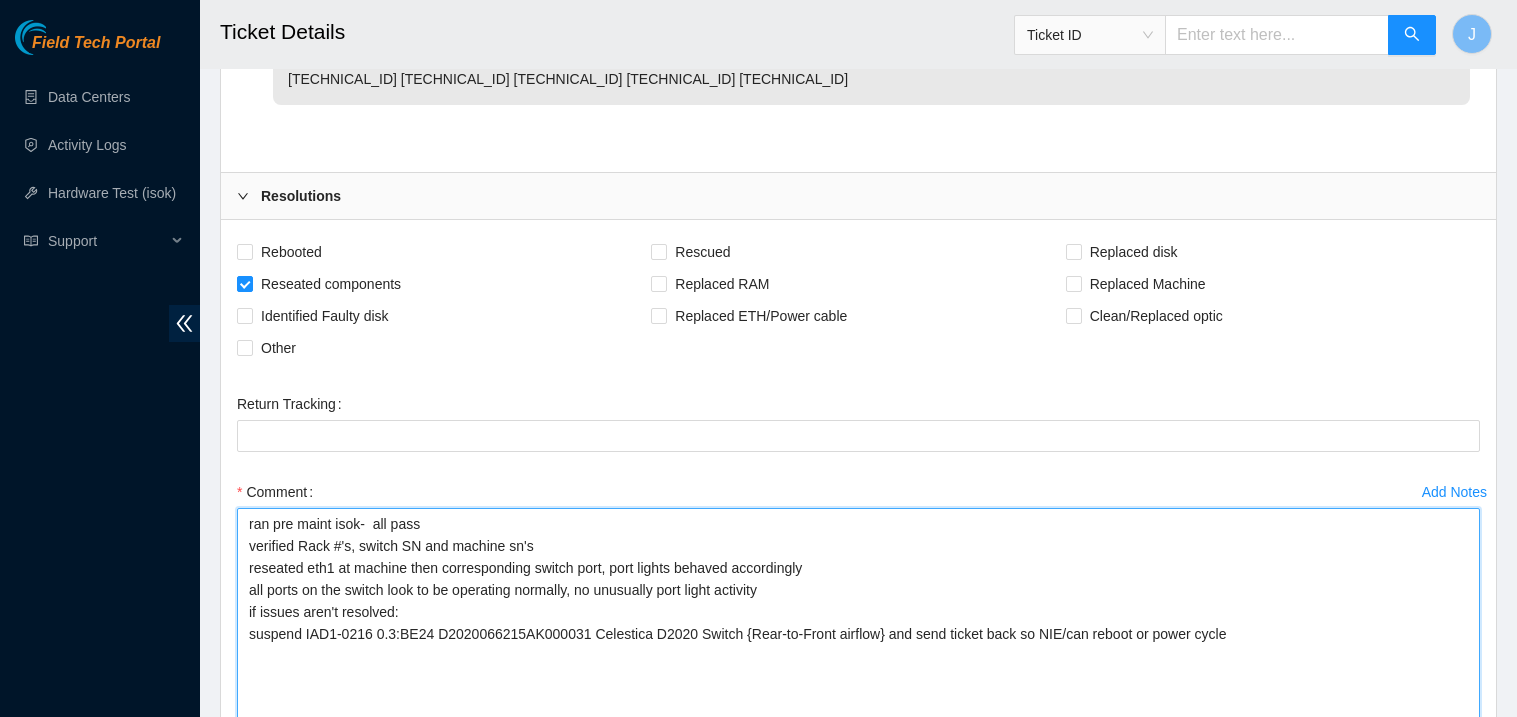 scroll, scrollTop: 1549, scrollLeft: 0, axis: vertical 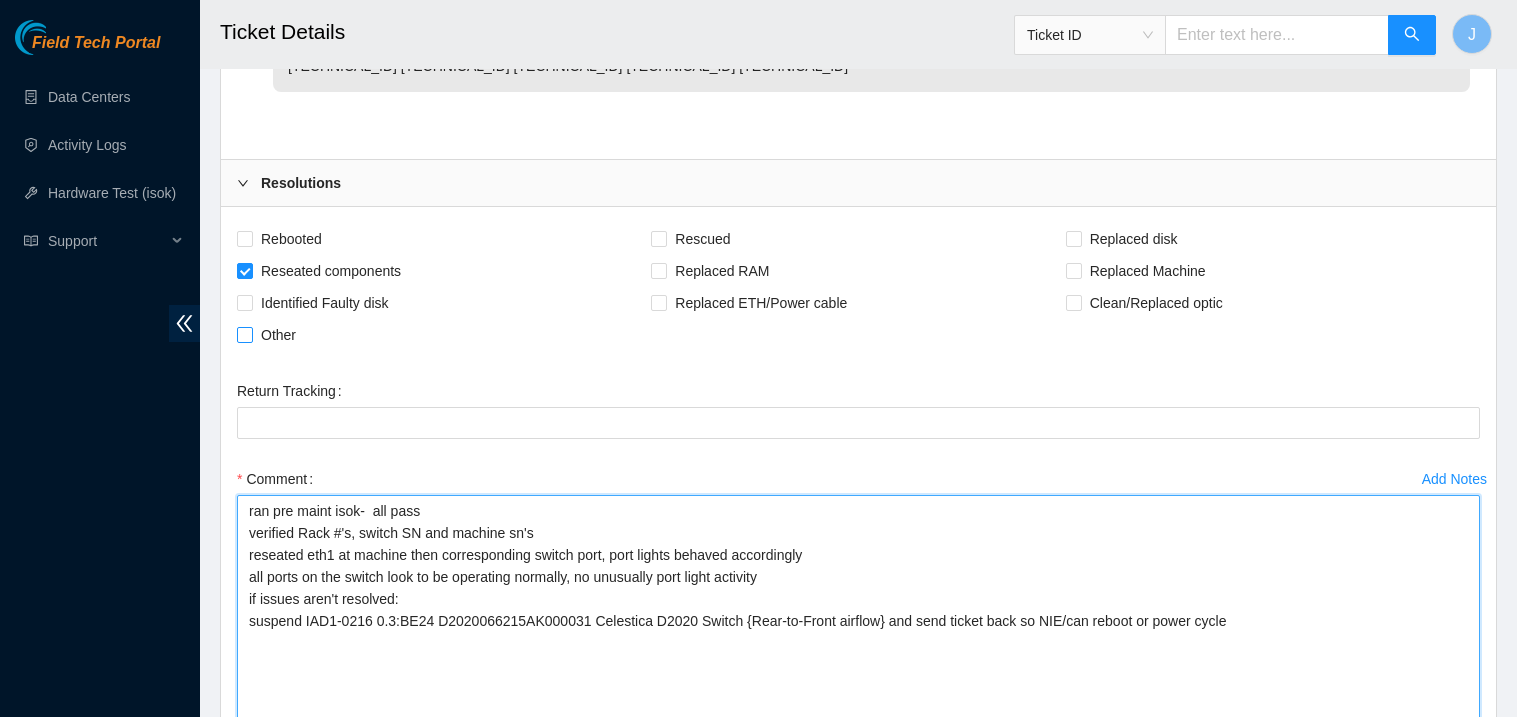 type on "ran pre maint isok-  all pass
verified Rack #'s, switch SN and machine sn's
reseated eth1 at machine then corresponding switch port, port lights behaved accordingly
all ports on the switch look to be operating normally, no unusually port light activity
if issues aren't resolved:
suspend IAD1-0216 0.3:BE24 D2020066215AK000031 Celestica D2020 Switch {Rear-to-Front airflow} and send ticket back so NIE/can reboot or power cycle" 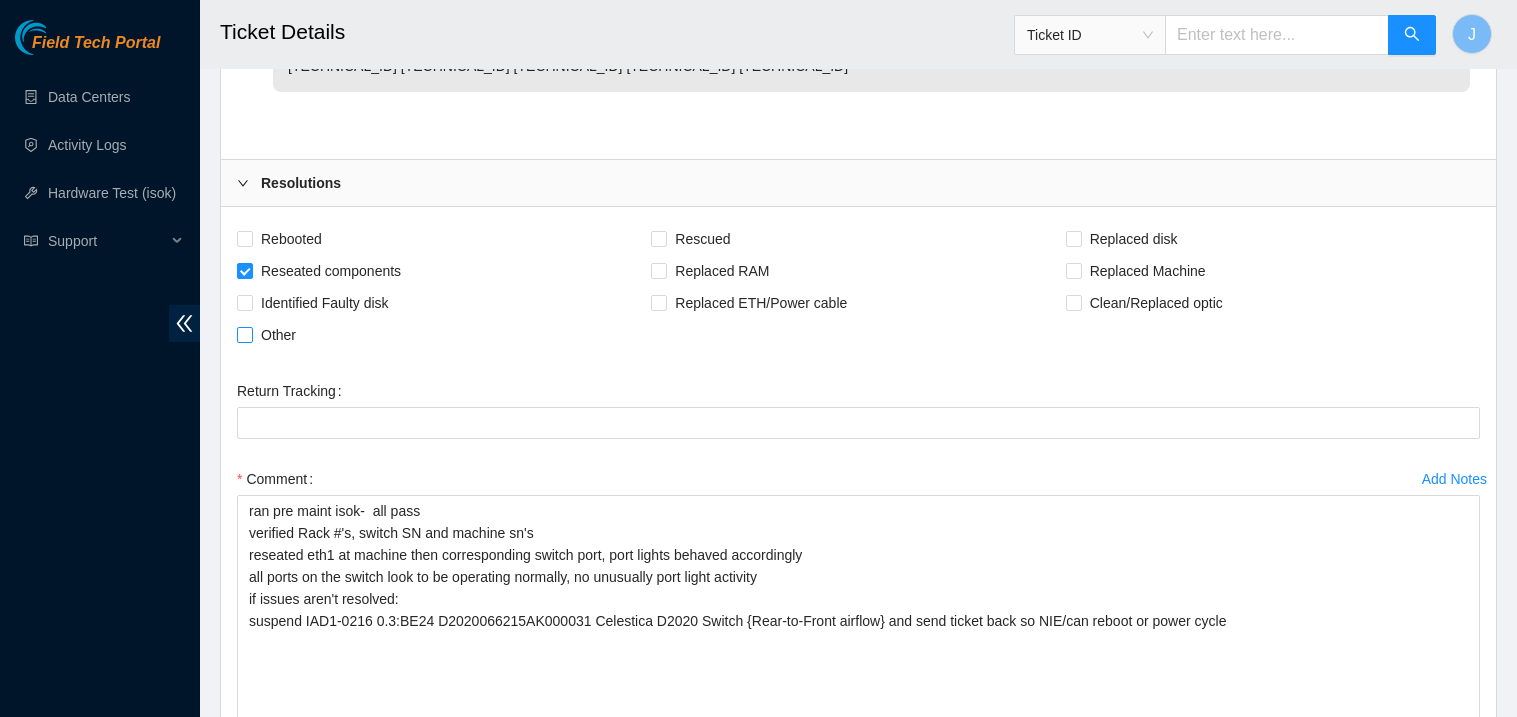 click on "Other" at bounding box center [244, 334] 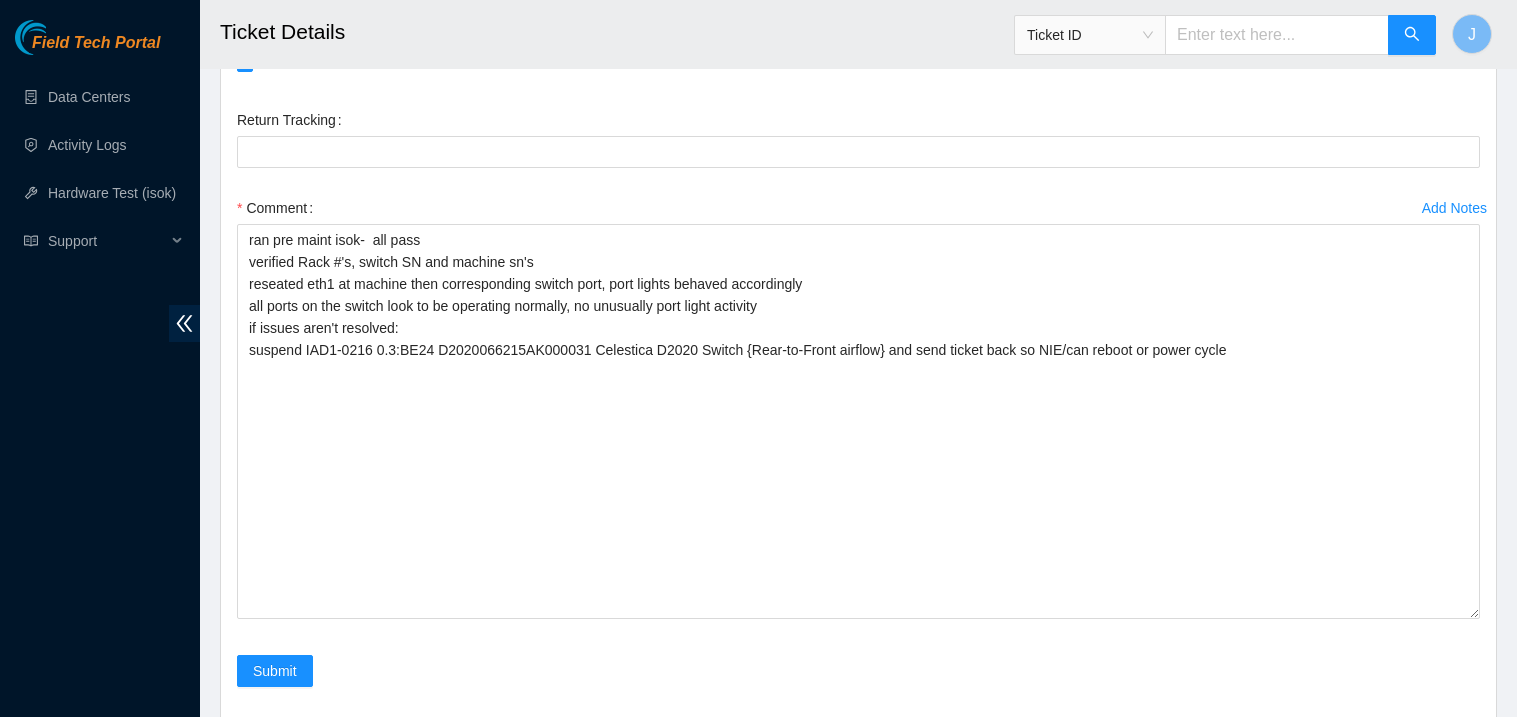 scroll, scrollTop: 1817, scrollLeft: 0, axis: vertical 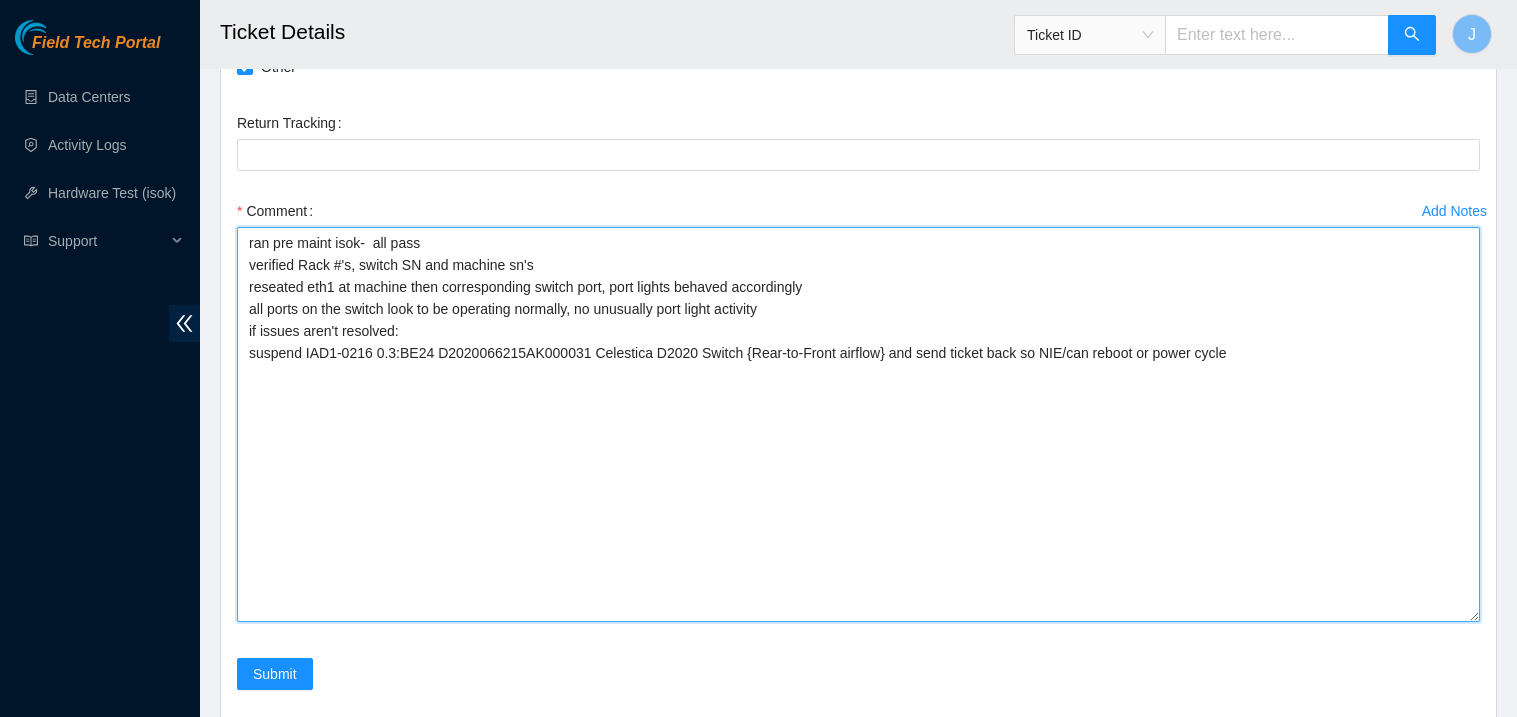 click on "ran pre maint isok-  all pass
verified Rack #'s, switch SN and machine sn's
reseated eth1 at machine then corresponding switch port, port lights behaved accordingly
all ports on the switch look to be operating normally, no unusually port light activity
if issues aren't resolved:
suspend IAD1-0216 0.3:BE24 D2020066215AK000031 Celestica D2020 Switch {Rear-to-Front airflow} and send ticket back so NIE/can reboot or power cycle" at bounding box center [858, 424] 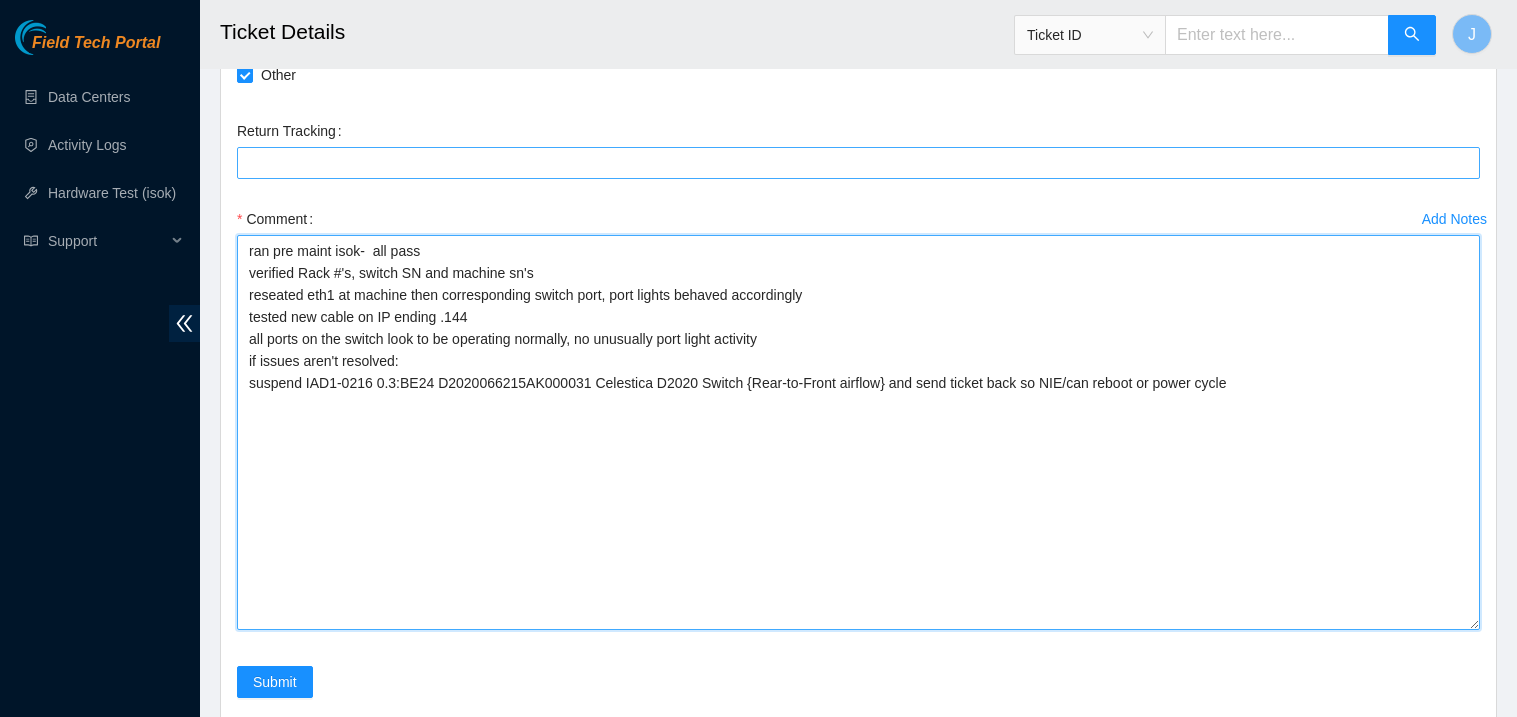 scroll, scrollTop: 1805, scrollLeft: 0, axis: vertical 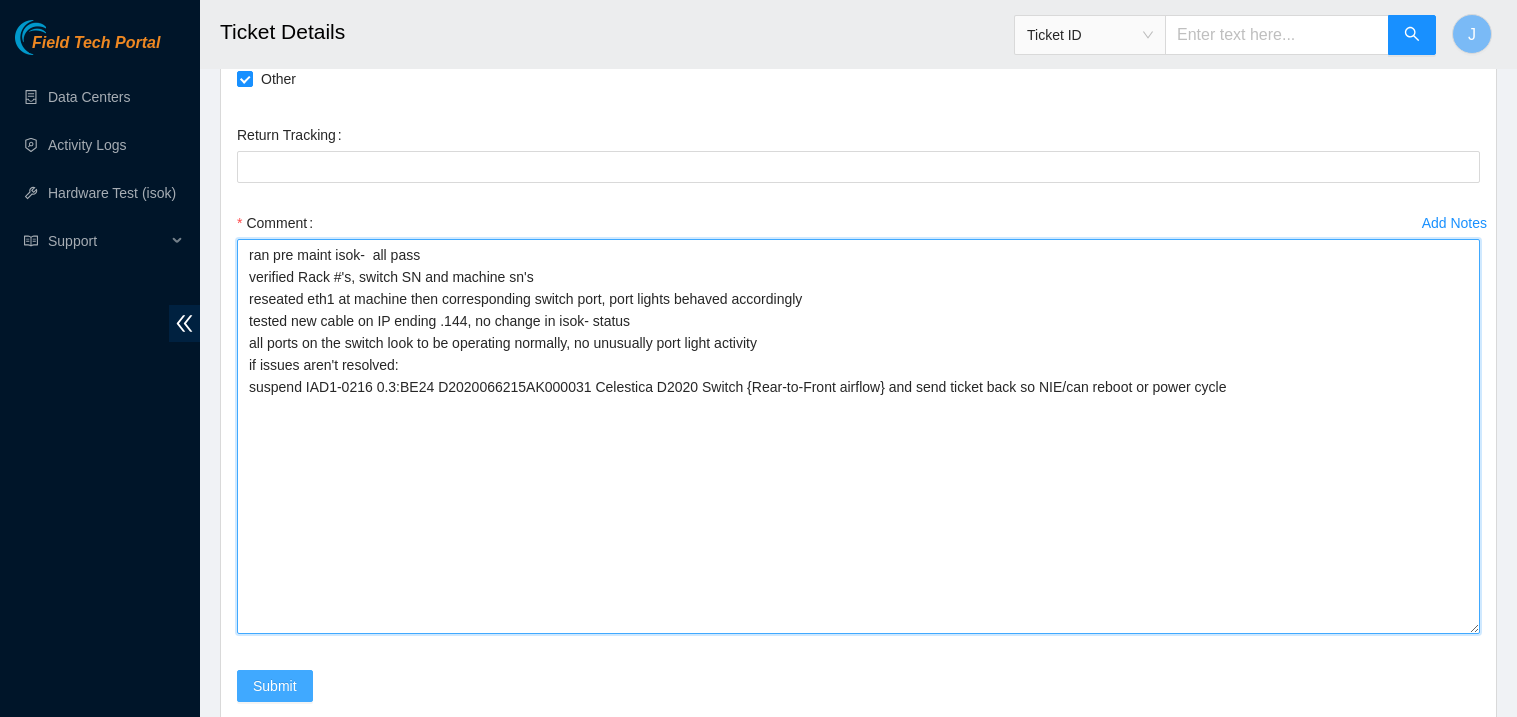 type on "ran pre maint isok-  all pass
verified Rack #'s, switch SN and machine sn's
reseated eth1 at machine then corresponding switch port, port lights behaved accordingly
tested new cable on IP ending .144, no change in isok- status
all ports on the switch look to be operating normally, no unusually port light activity
if issues aren't resolved:
suspend IAD1-0216 0.3:BE24 D2020066215AK000031 Celestica D2020 Switch {Rear-to-Front airflow} and send ticket back so NIE/can reboot or power cycle" 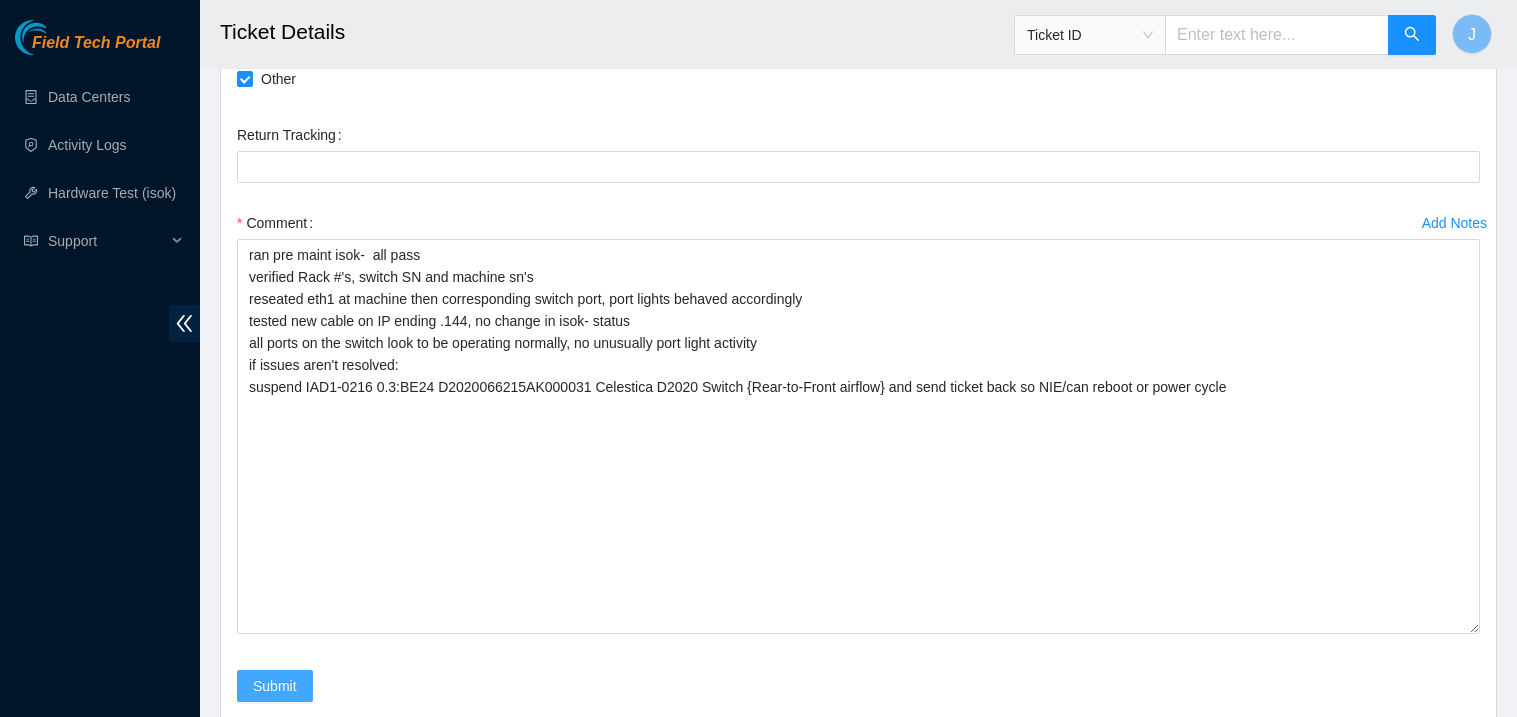 click on "Submit" at bounding box center [275, 686] 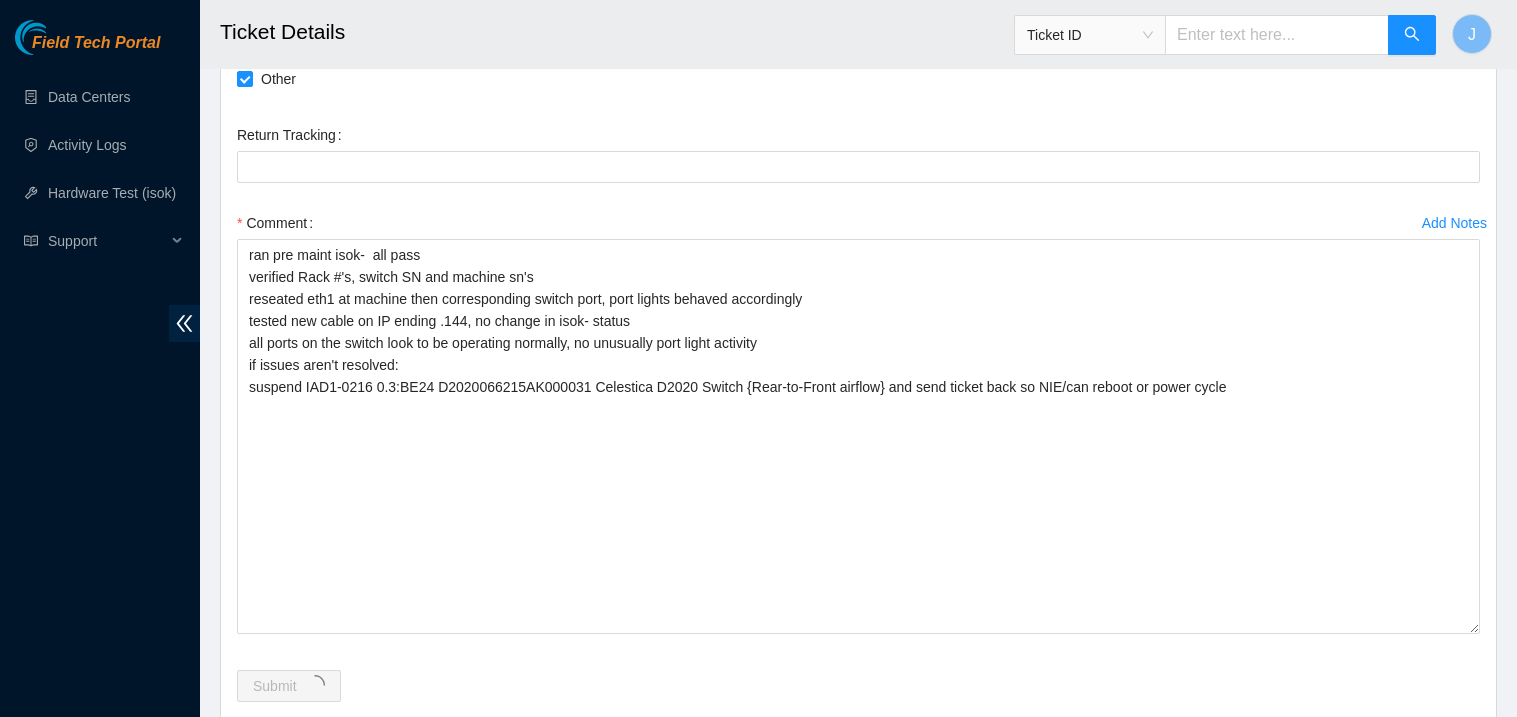scroll, scrollTop: 0, scrollLeft: 0, axis: both 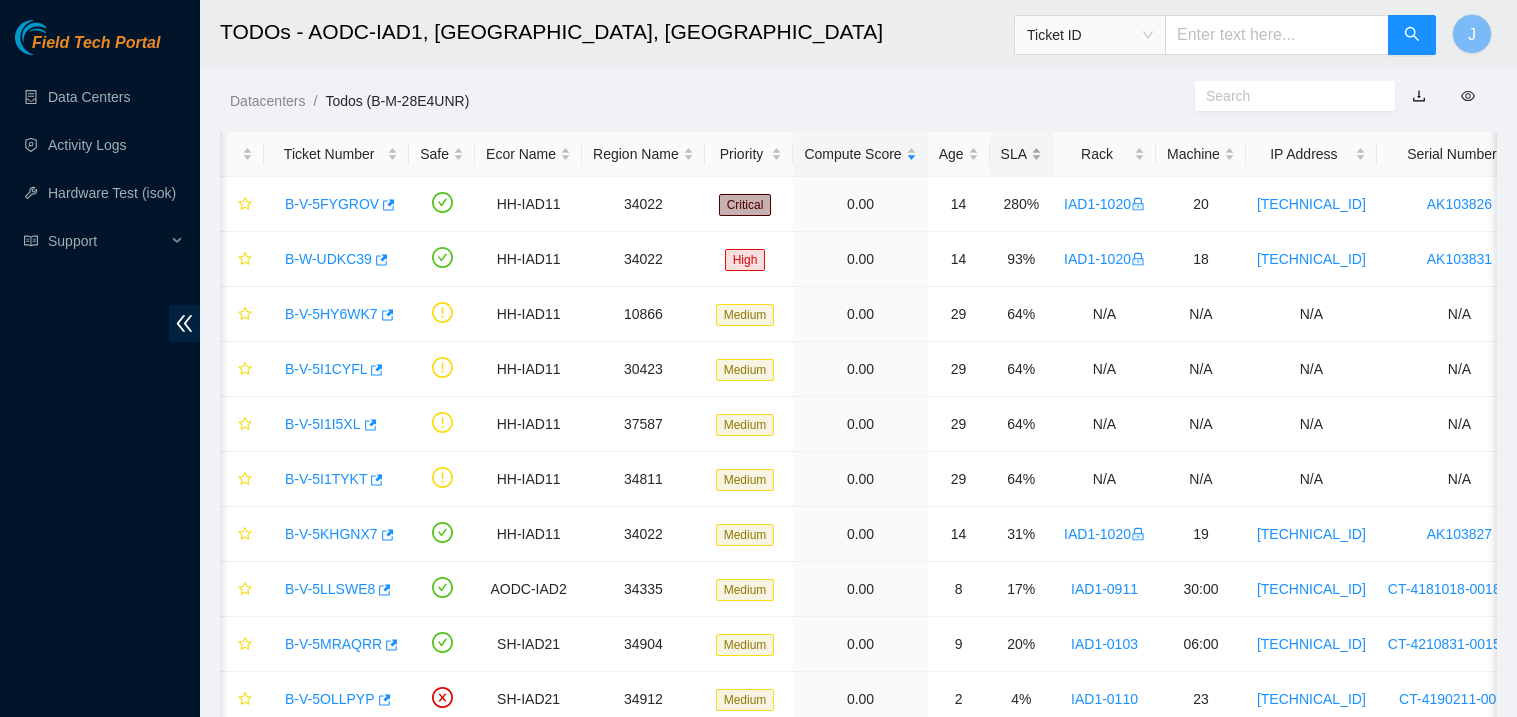 click on "SLA" at bounding box center (1021, 154) 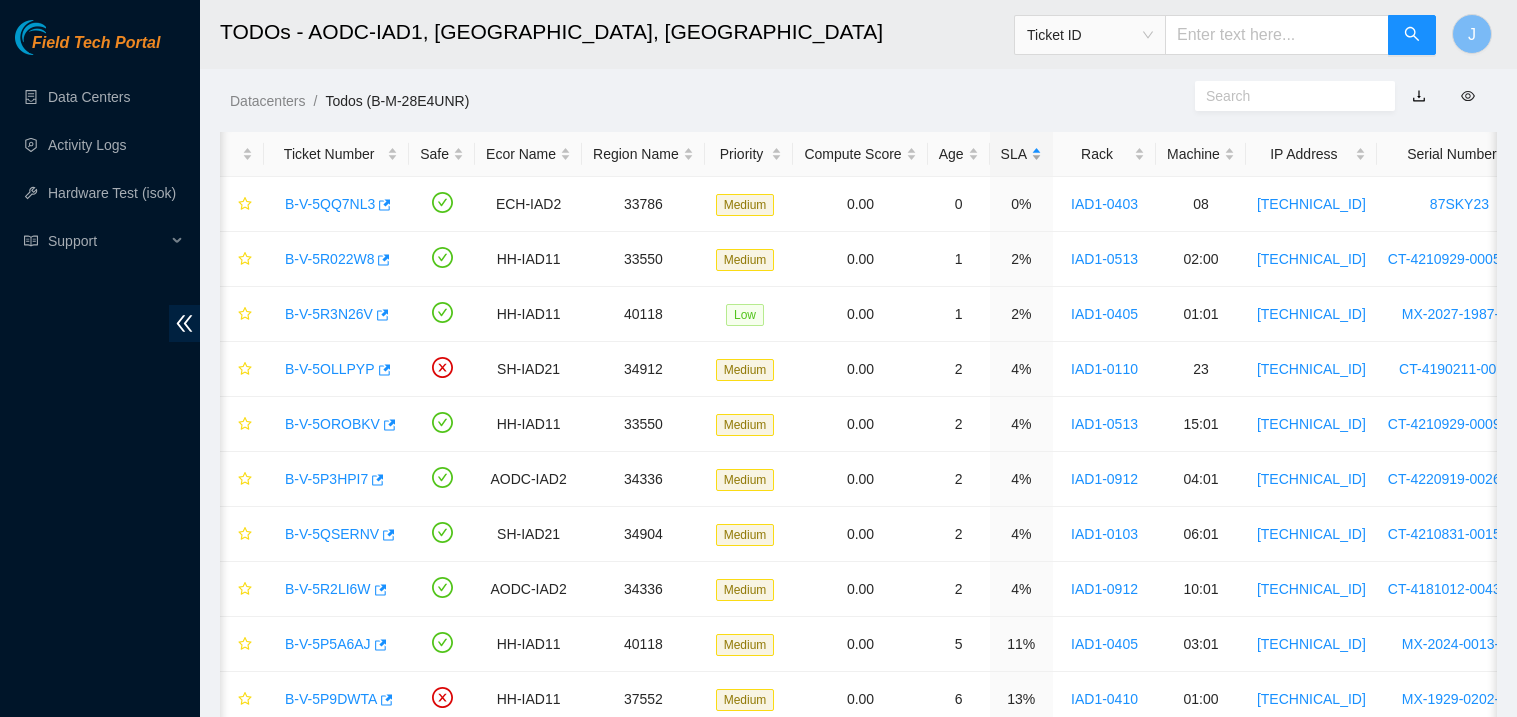 click on "SLA" at bounding box center (1021, 154) 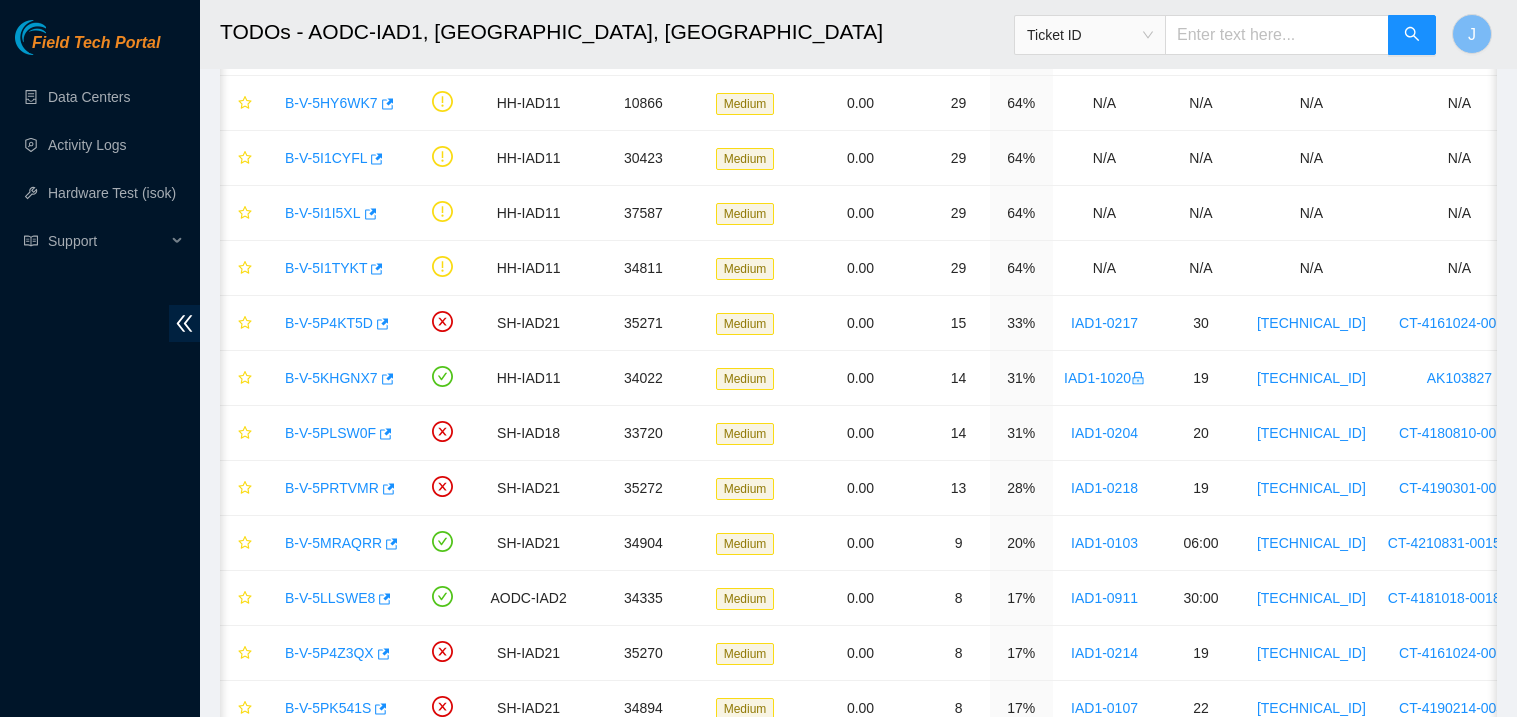 scroll, scrollTop: 216, scrollLeft: 0, axis: vertical 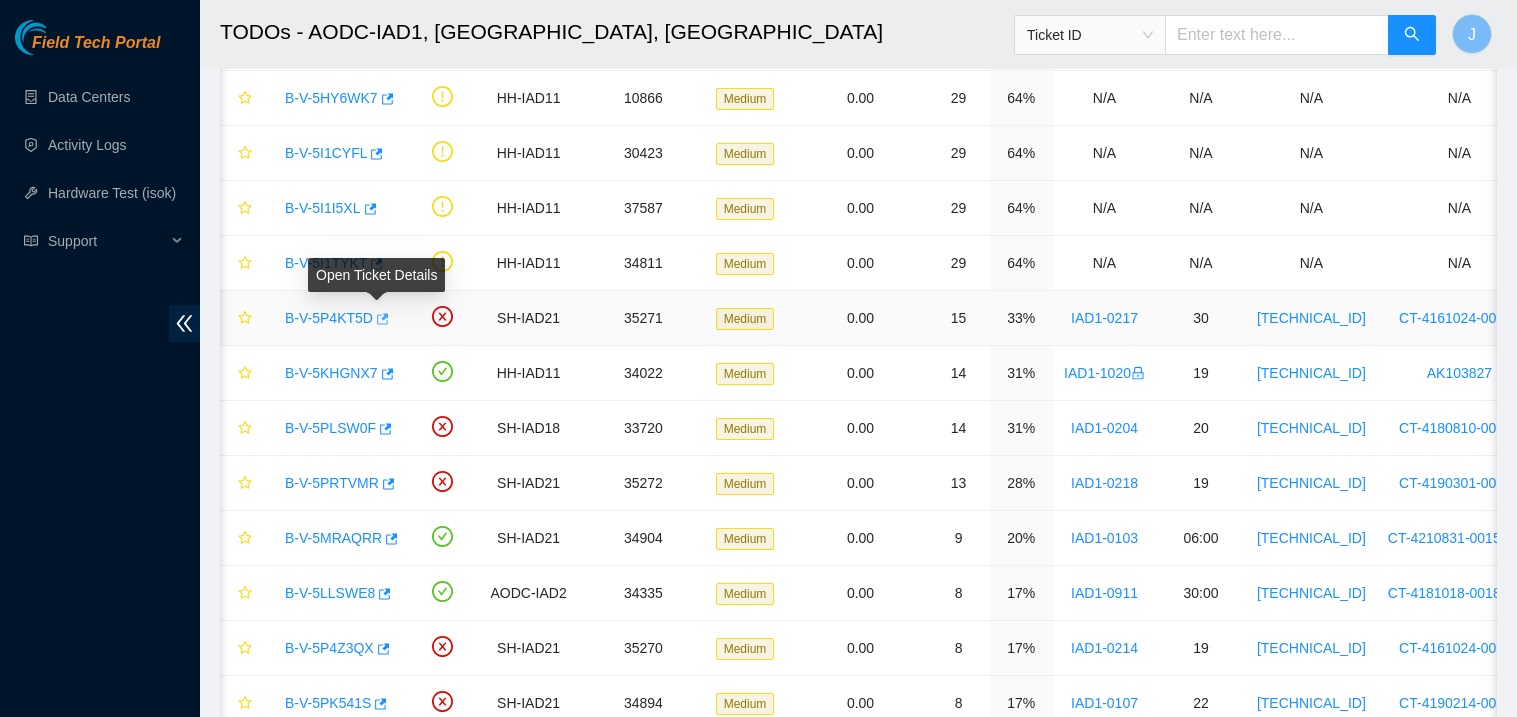 click 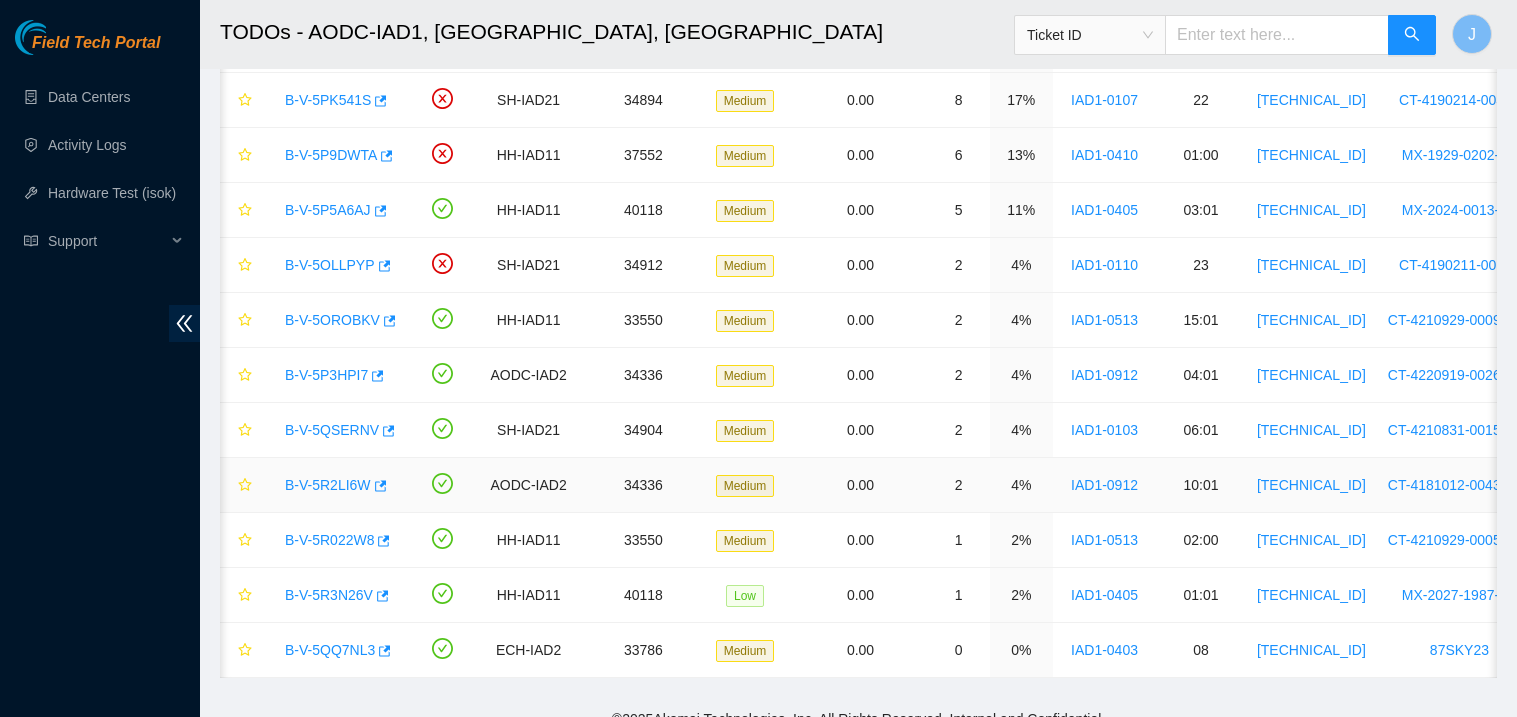 scroll, scrollTop: 0, scrollLeft: 0, axis: both 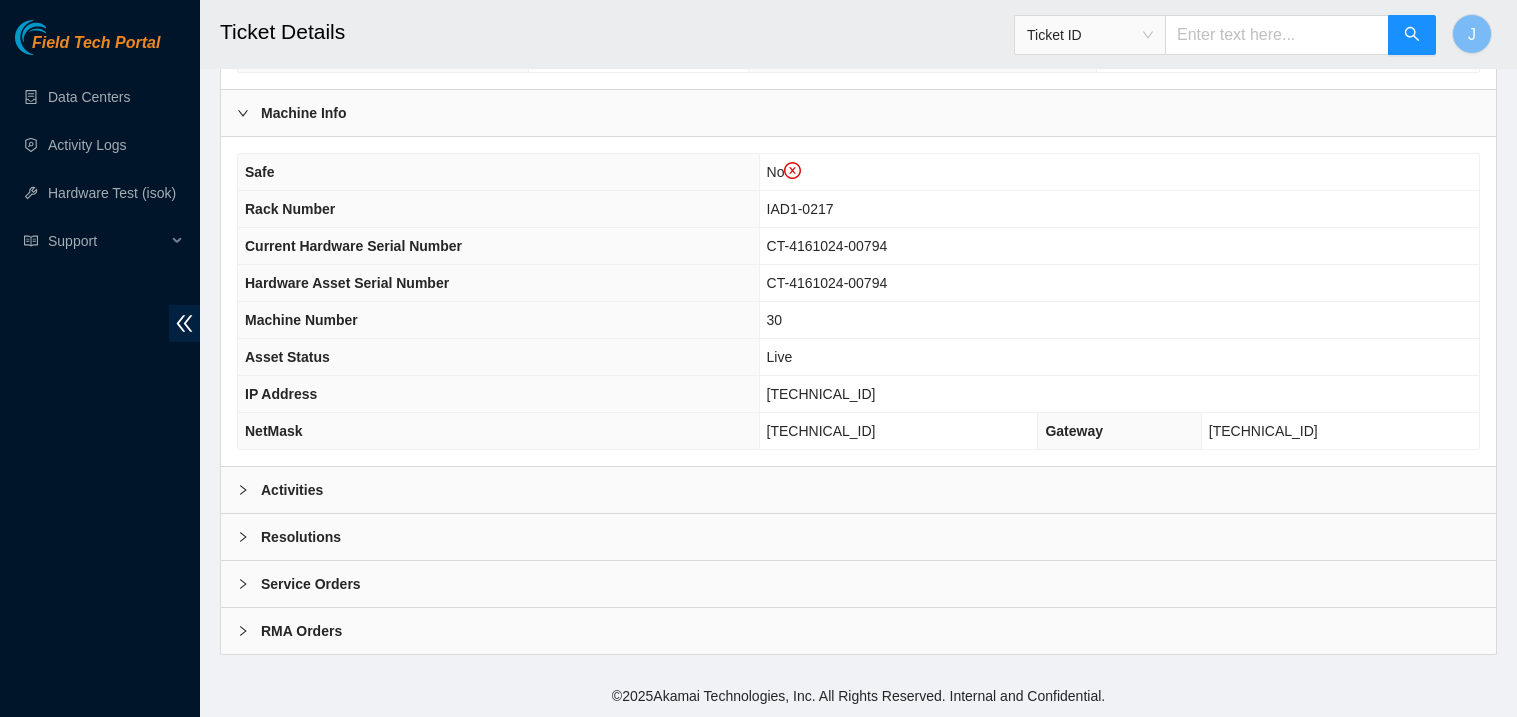 click on "Activities" at bounding box center (858, 490) 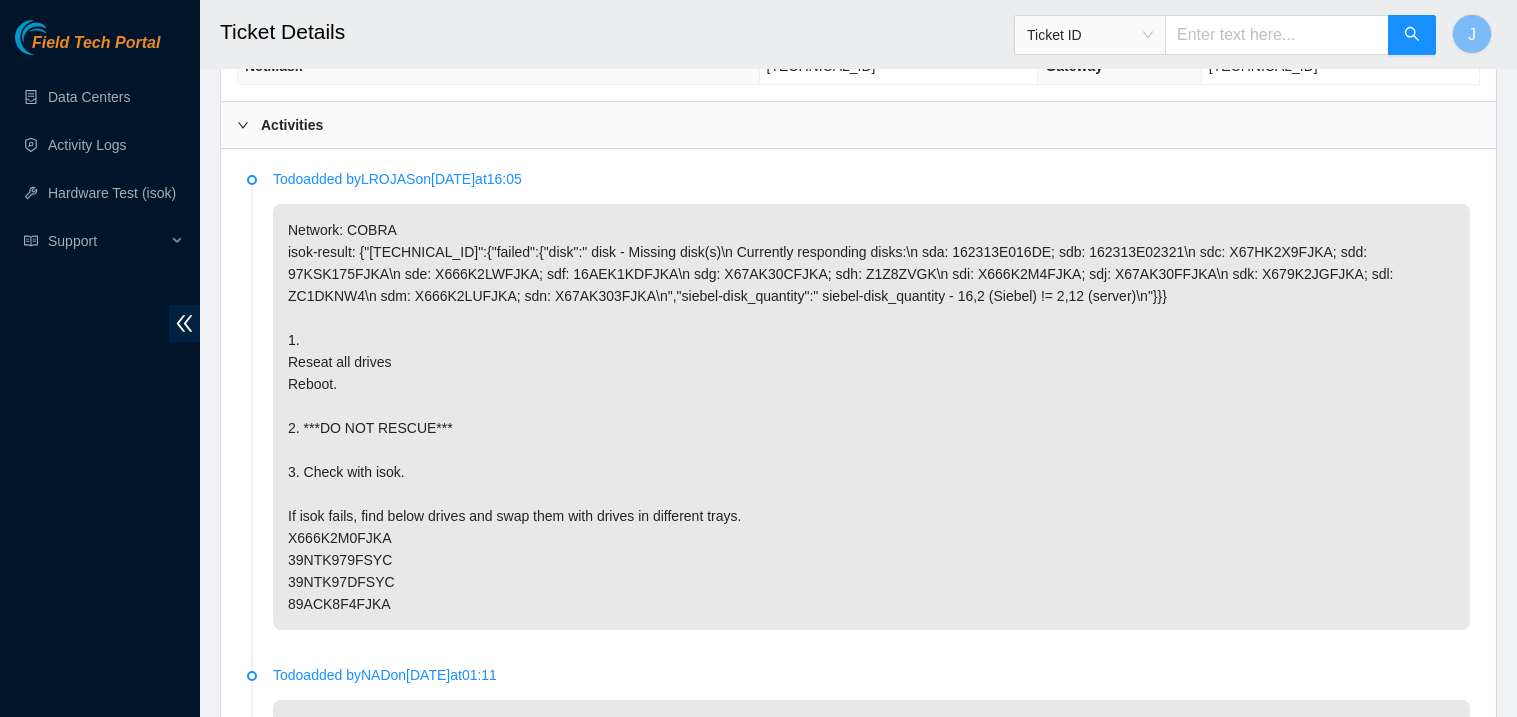 scroll, scrollTop: 0, scrollLeft: 0, axis: both 